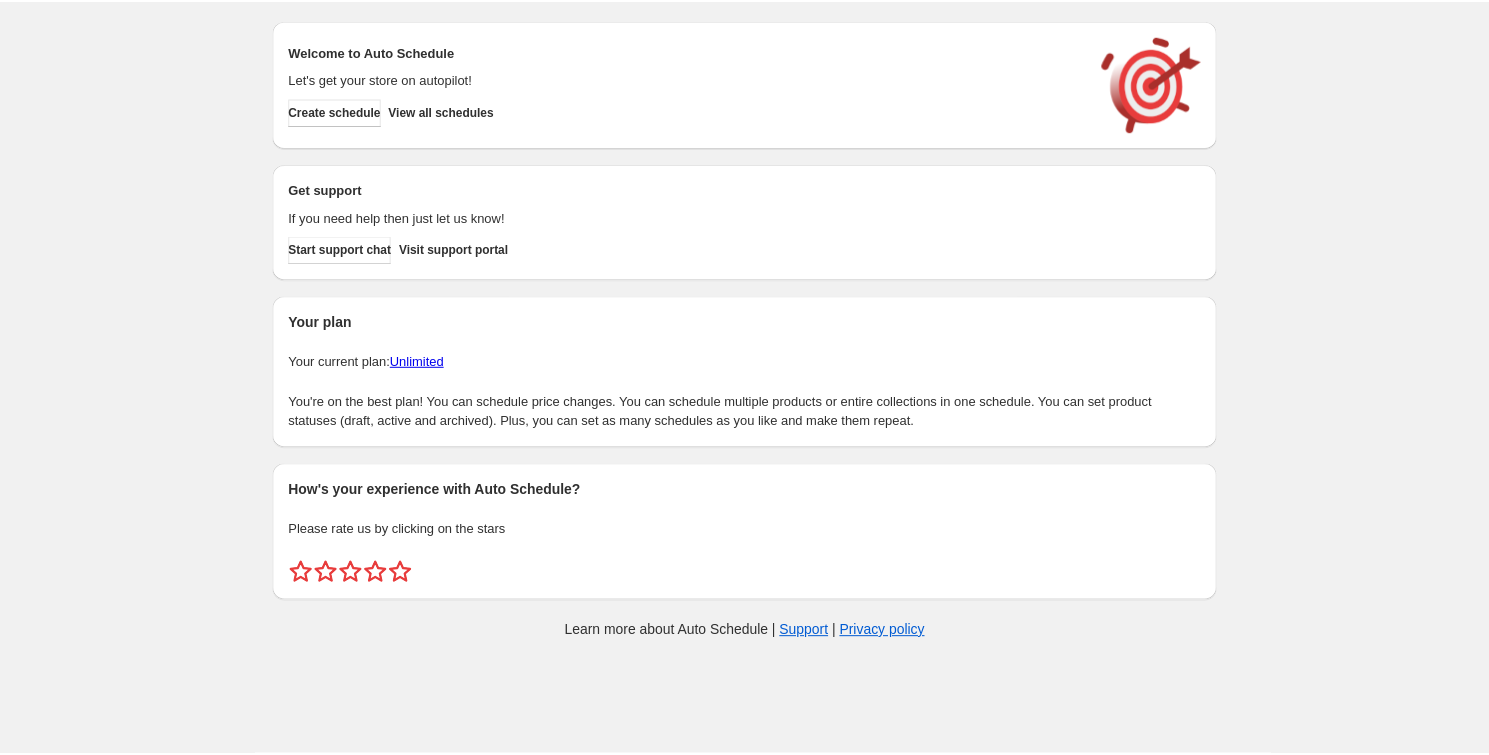 scroll, scrollTop: 0, scrollLeft: 0, axis: both 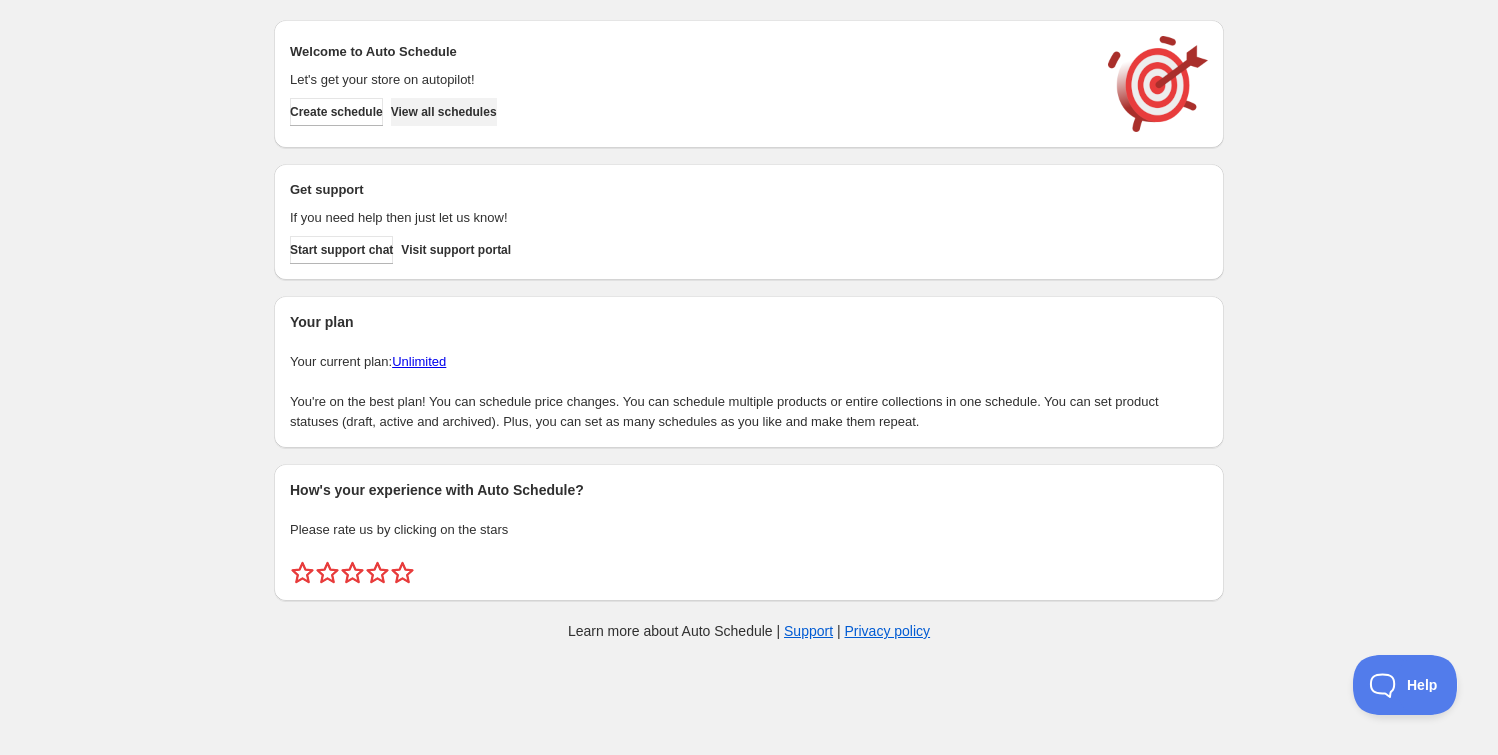 click on "View all schedules" at bounding box center (444, 112) 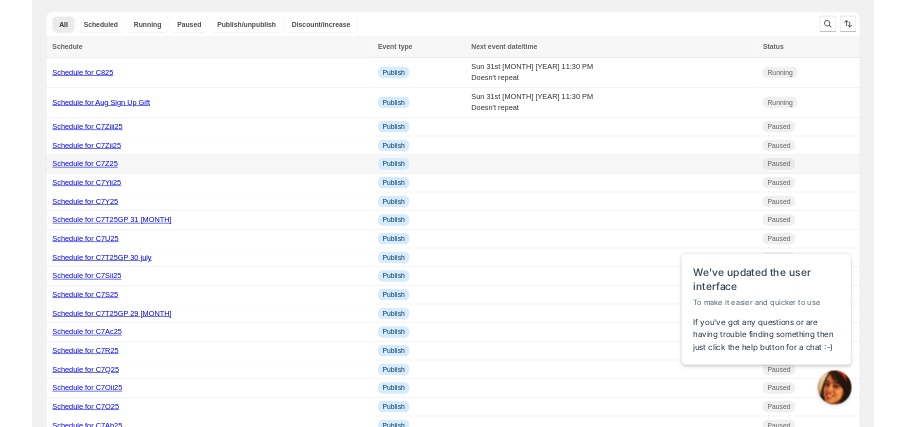 scroll, scrollTop: 0, scrollLeft: 0, axis: both 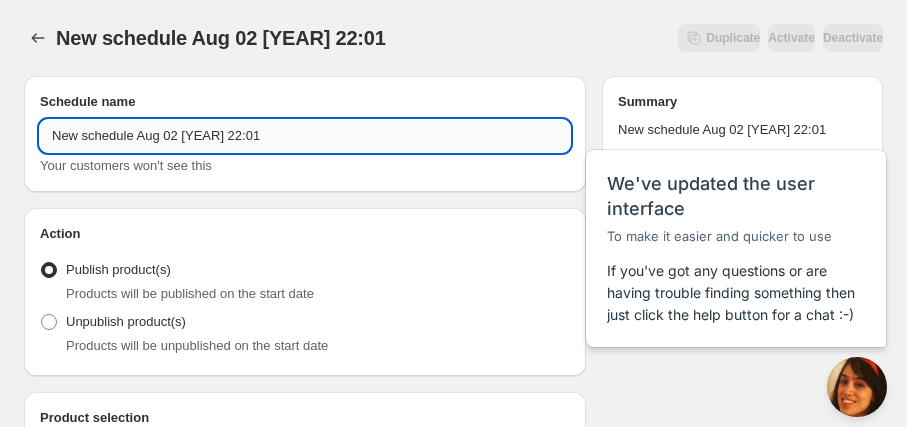 click on "New schedule Aug 02 2025 22:01" at bounding box center [305, 136] 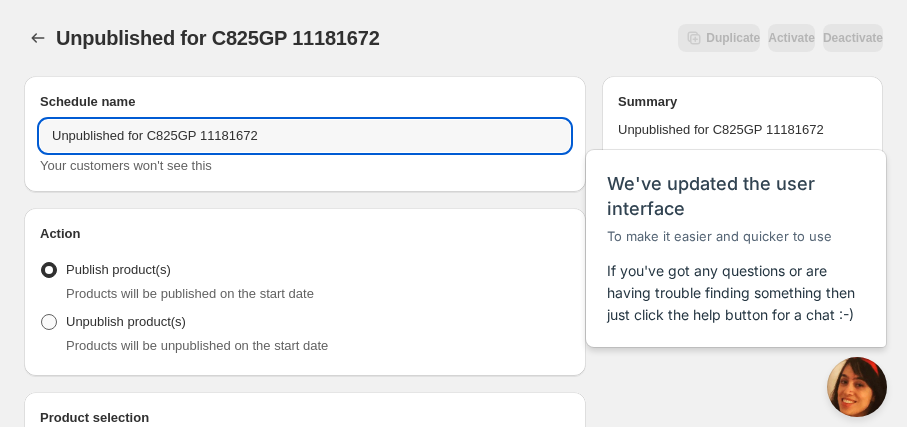 type on "Unpublished for C825GP 11181672" 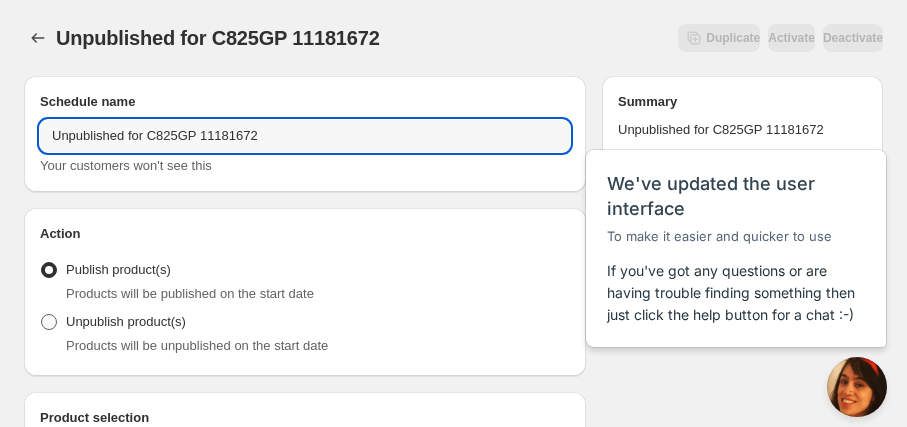 radio on "true" 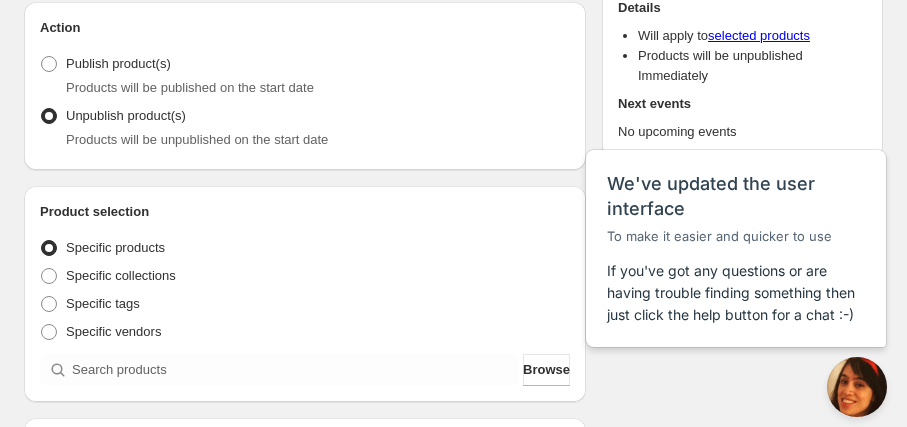 scroll, scrollTop: 90, scrollLeft: 0, axis: vertical 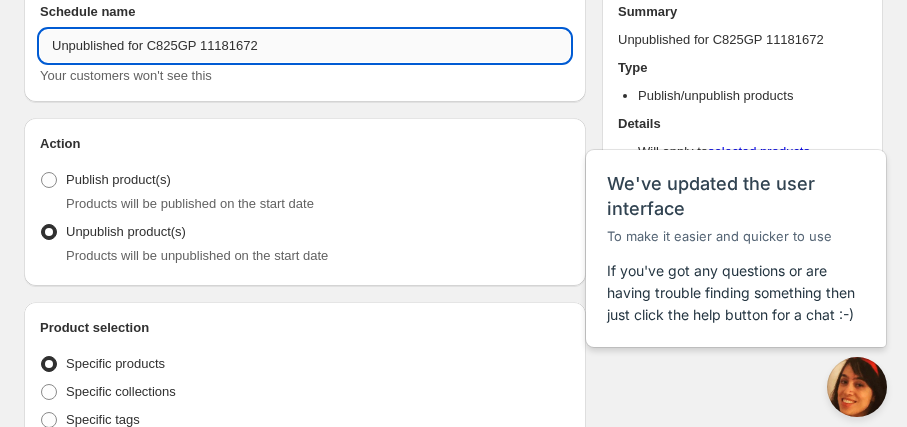 drag, startPoint x: 197, startPoint y: 43, endPoint x: 321, endPoint y: 49, distance: 124.14507 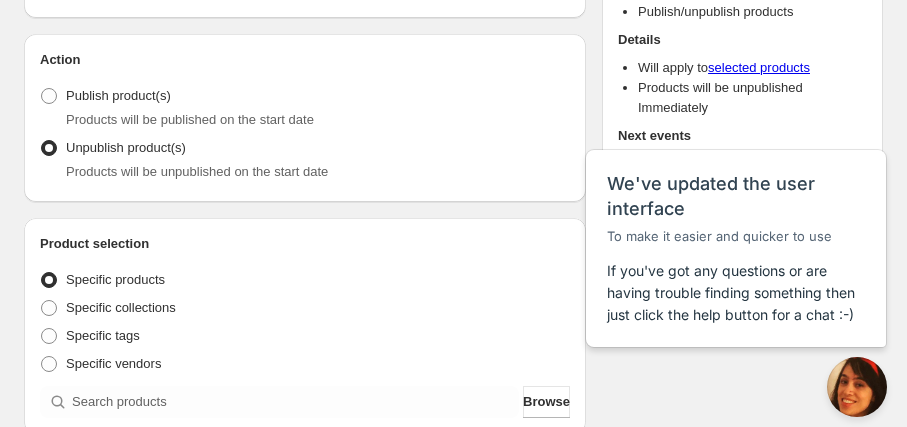 scroll, scrollTop: 272, scrollLeft: 0, axis: vertical 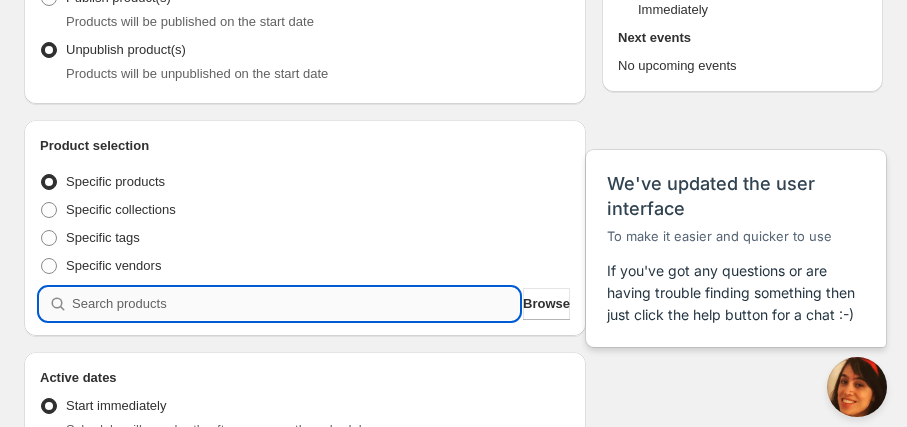 click at bounding box center [295, 304] 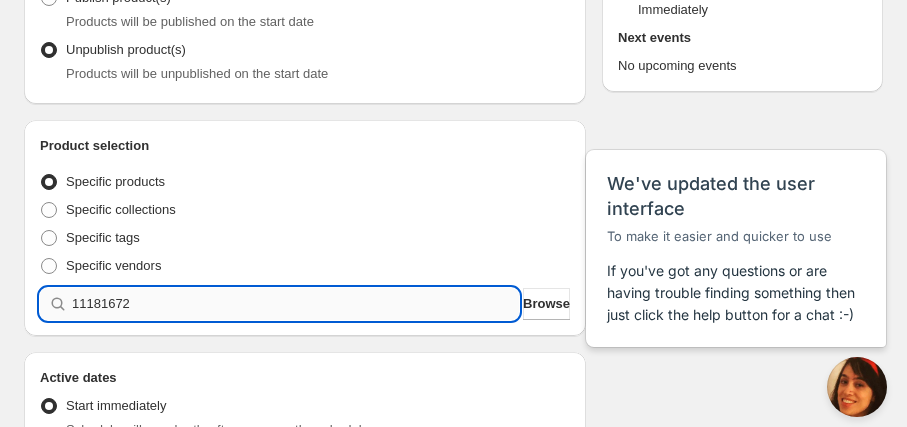 type 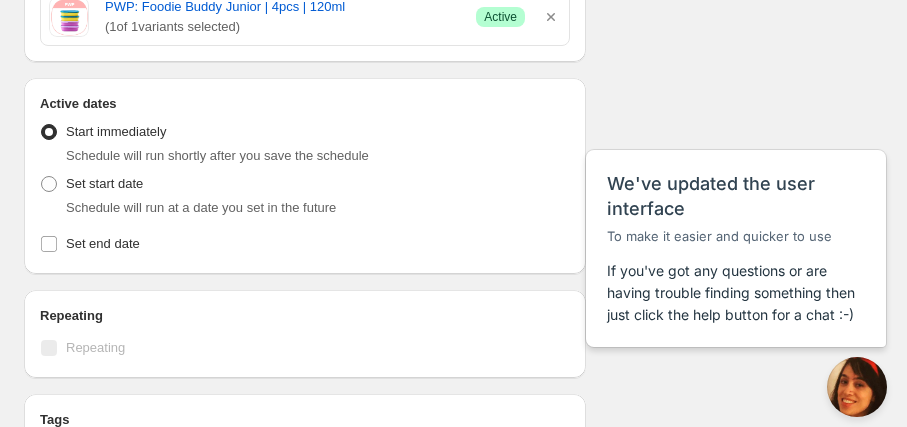 scroll, scrollTop: 636, scrollLeft: 0, axis: vertical 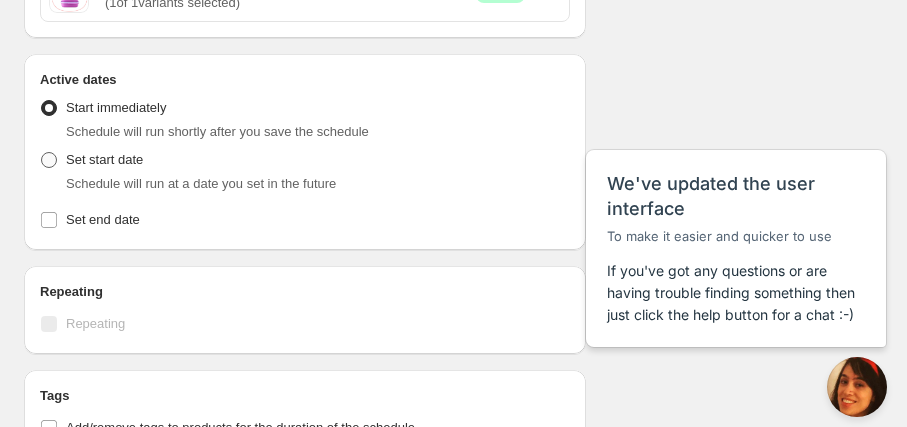 click on "Set start date" at bounding box center (104, 159) 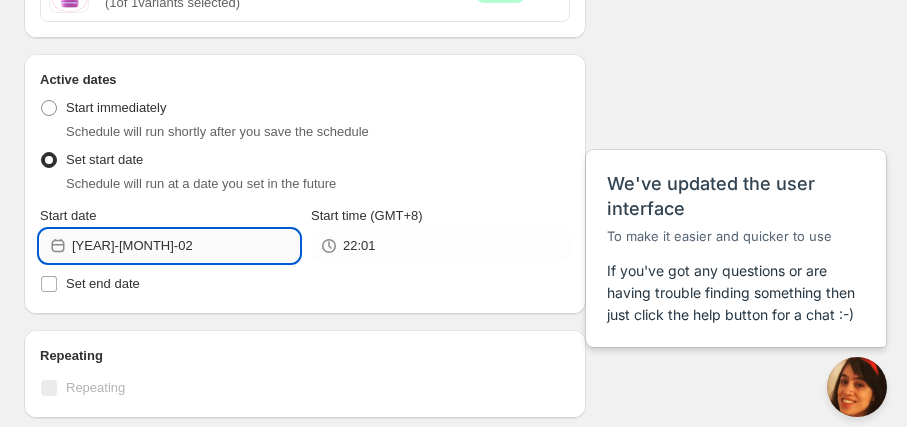 click on "2025-08-02" at bounding box center (185, 246) 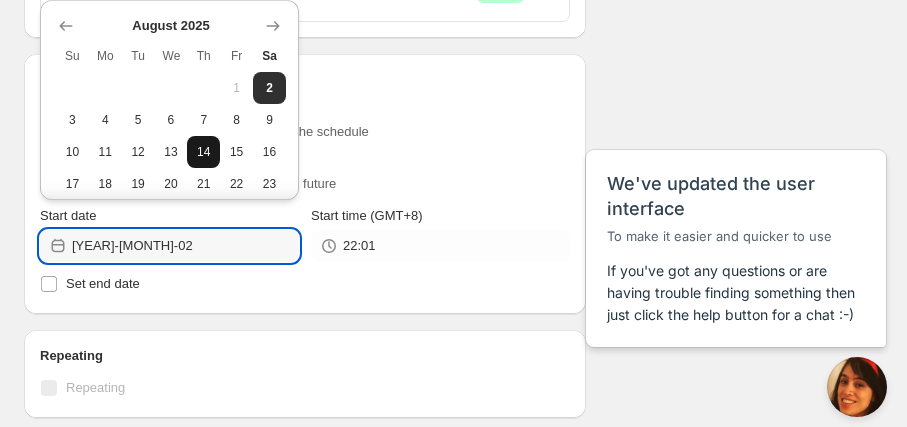 click on "14" at bounding box center [203, 152] 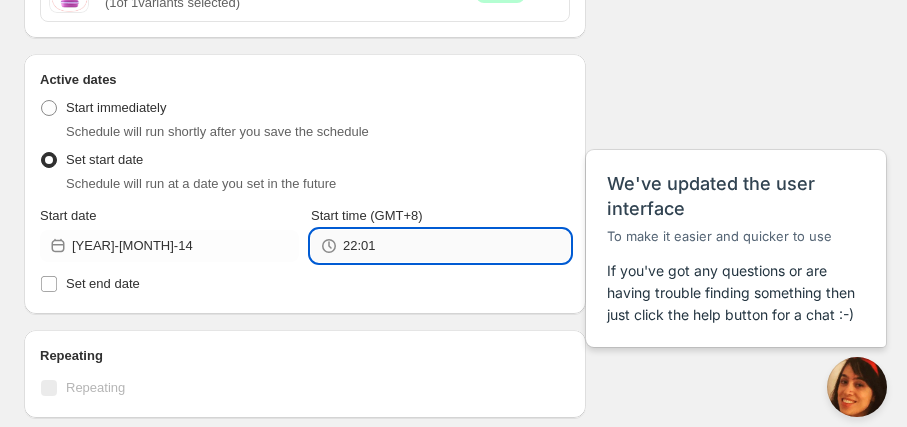 click on "22:01" at bounding box center (456, 246) 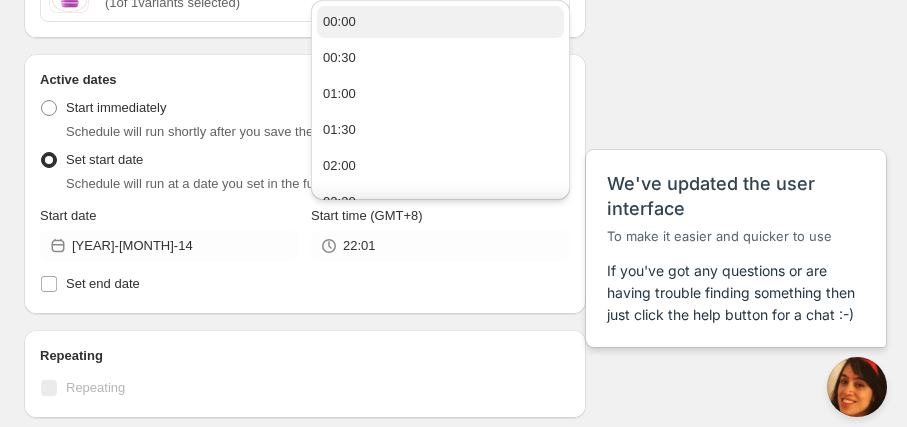 click on "00:00" at bounding box center [440, 22] 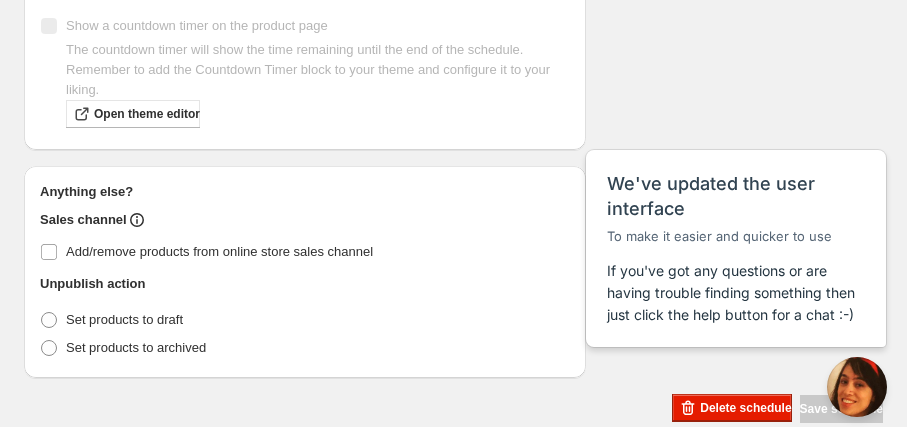scroll, scrollTop: 1123, scrollLeft: 0, axis: vertical 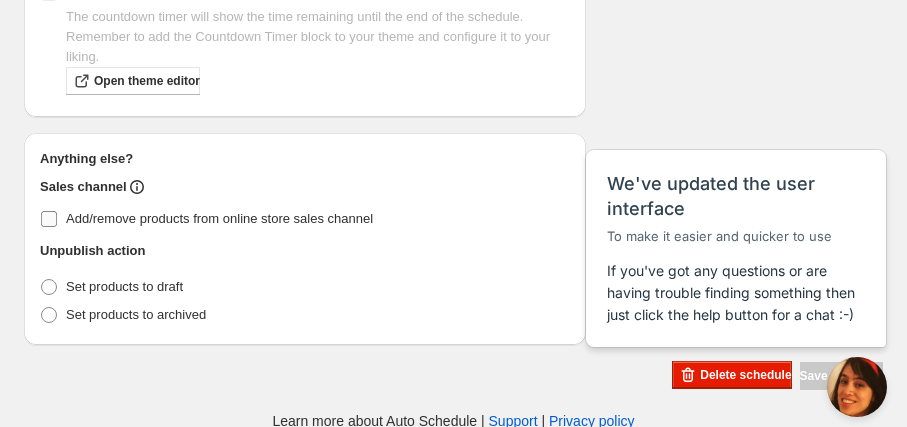 click on "Add/remove products from online store sales channel" at bounding box center [219, 219] 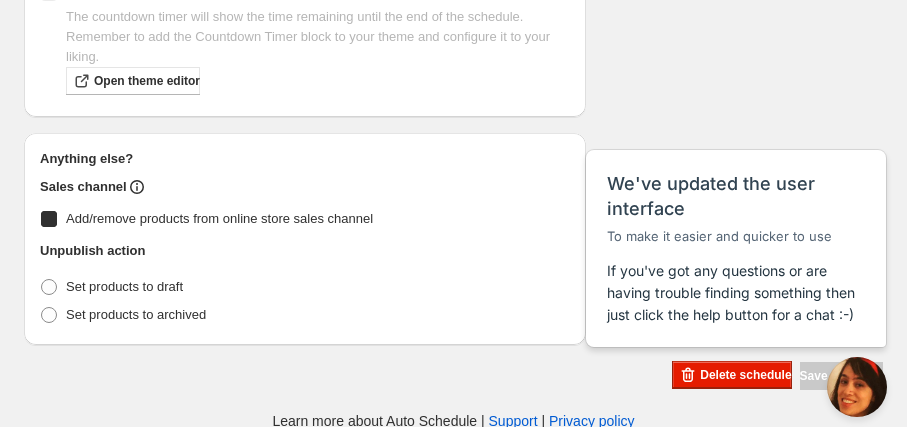 checkbox on "true" 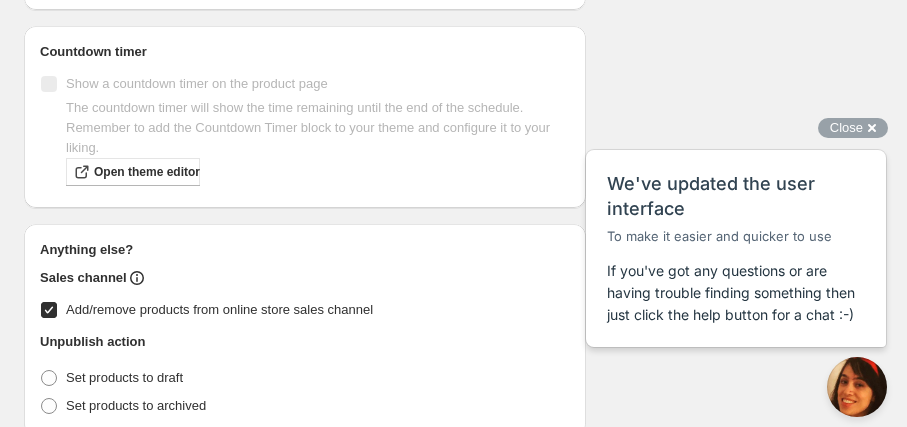 scroll, scrollTop: 1123, scrollLeft: 0, axis: vertical 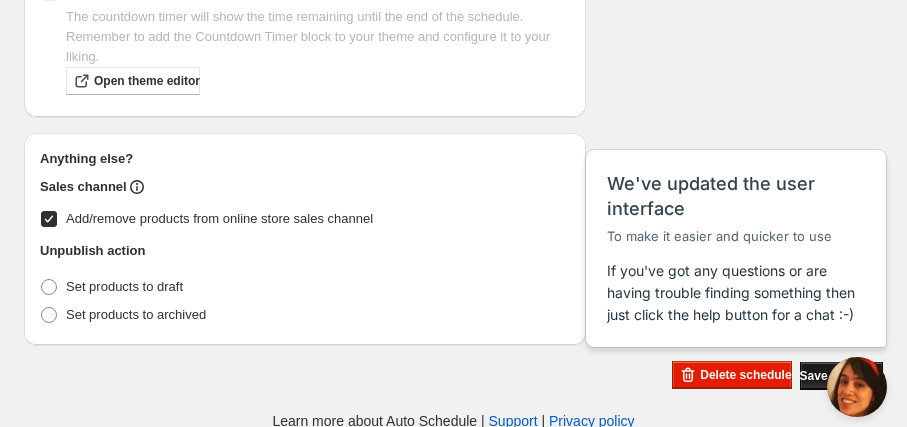 click on "Save schedule" at bounding box center (841, 376) 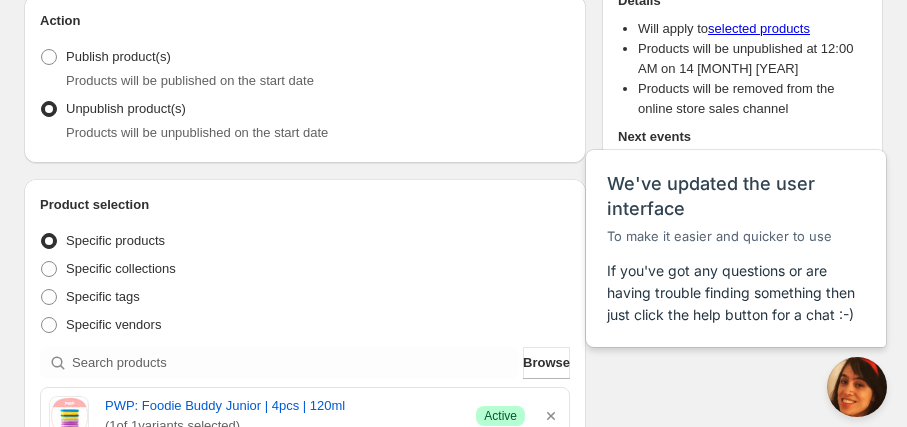 scroll, scrollTop: 123, scrollLeft: 0, axis: vertical 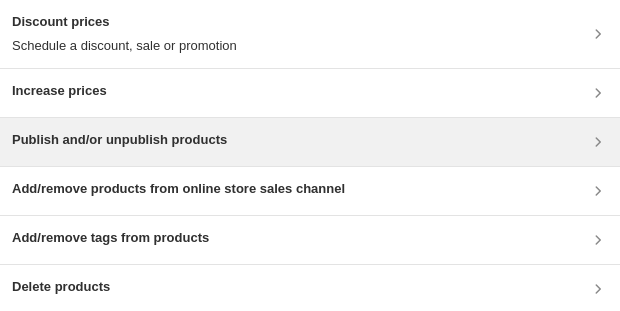 click on "Publish and/or unpublish products" at bounding box center [119, 140] 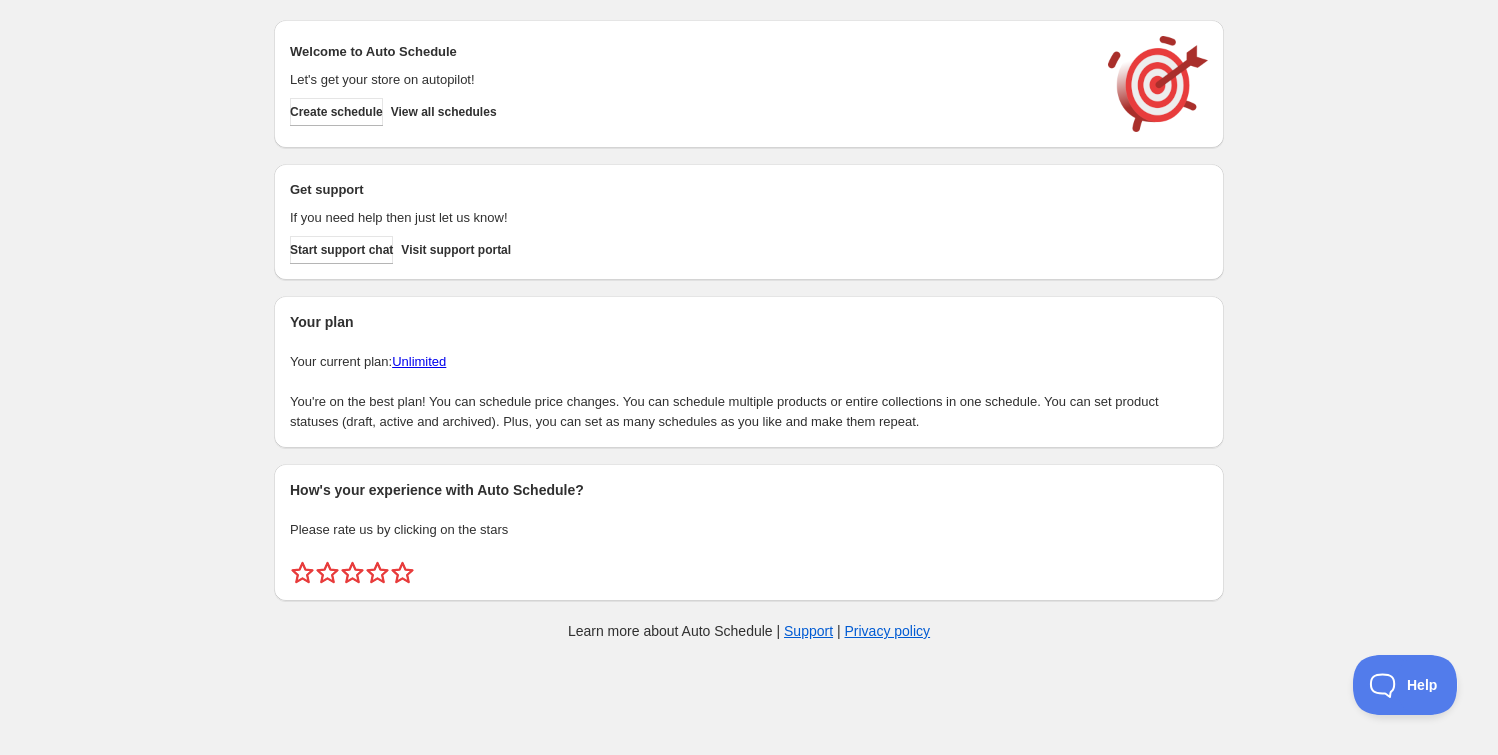 scroll, scrollTop: 0, scrollLeft: 0, axis: both 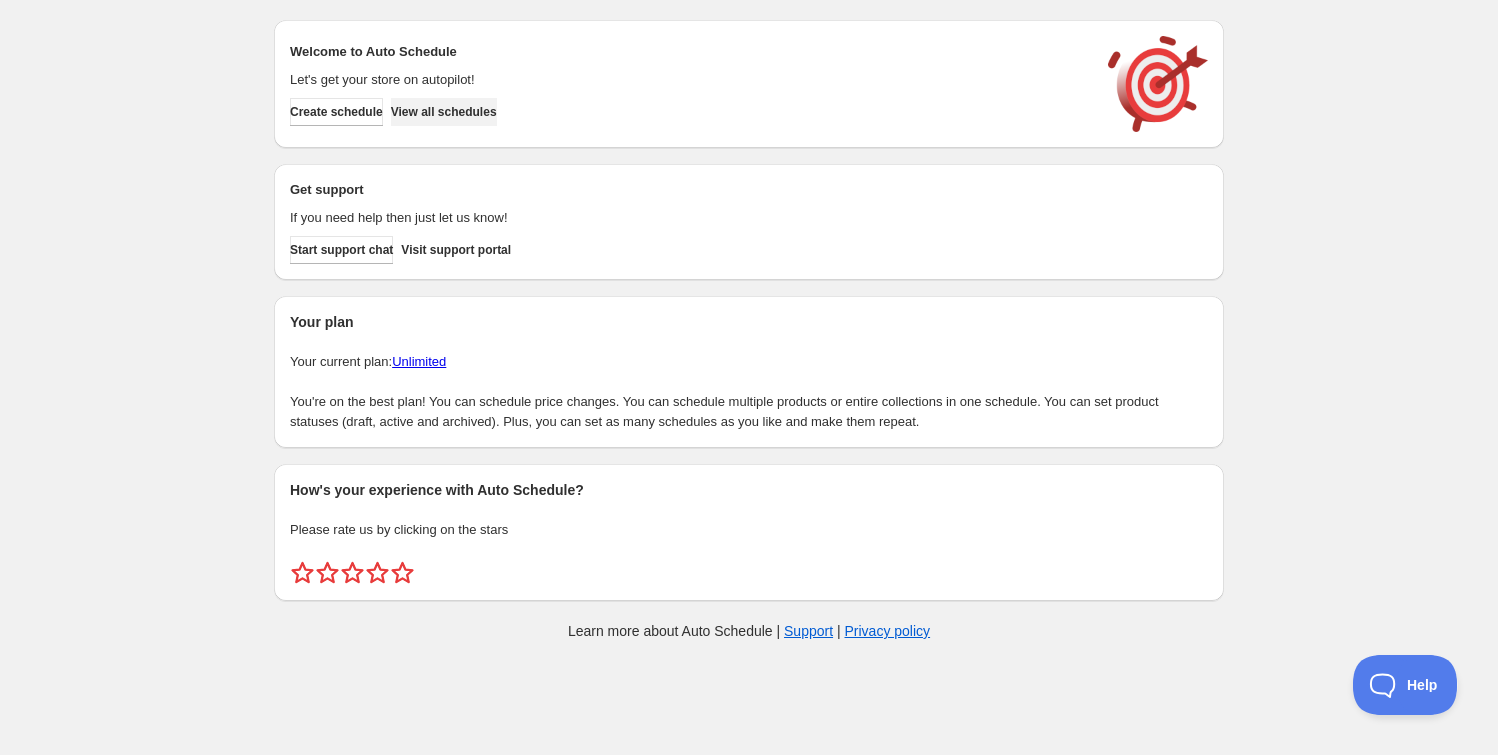 click on "View all schedules" at bounding box center (444, 112) 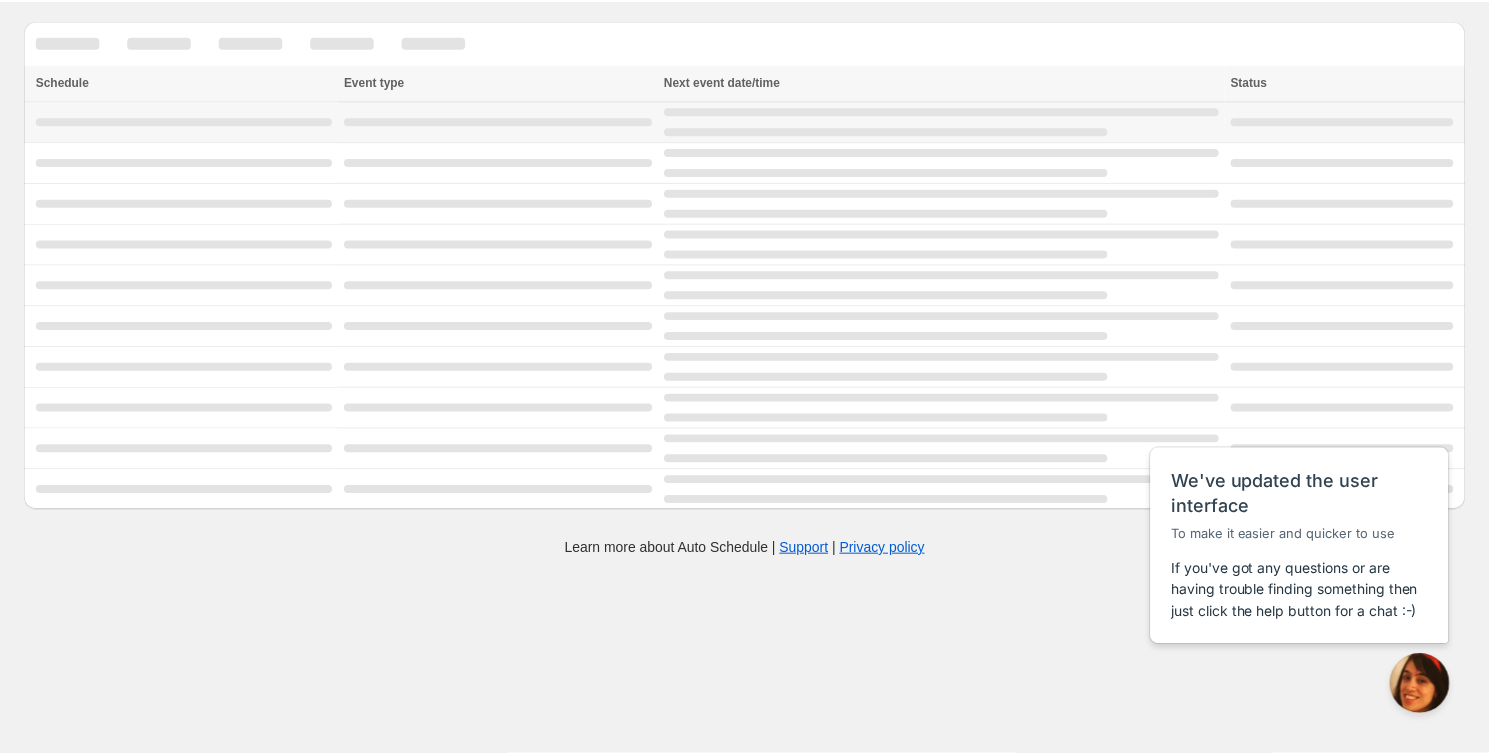 scroll, scrollTop: 0, scrollLeft: 0, axis: both 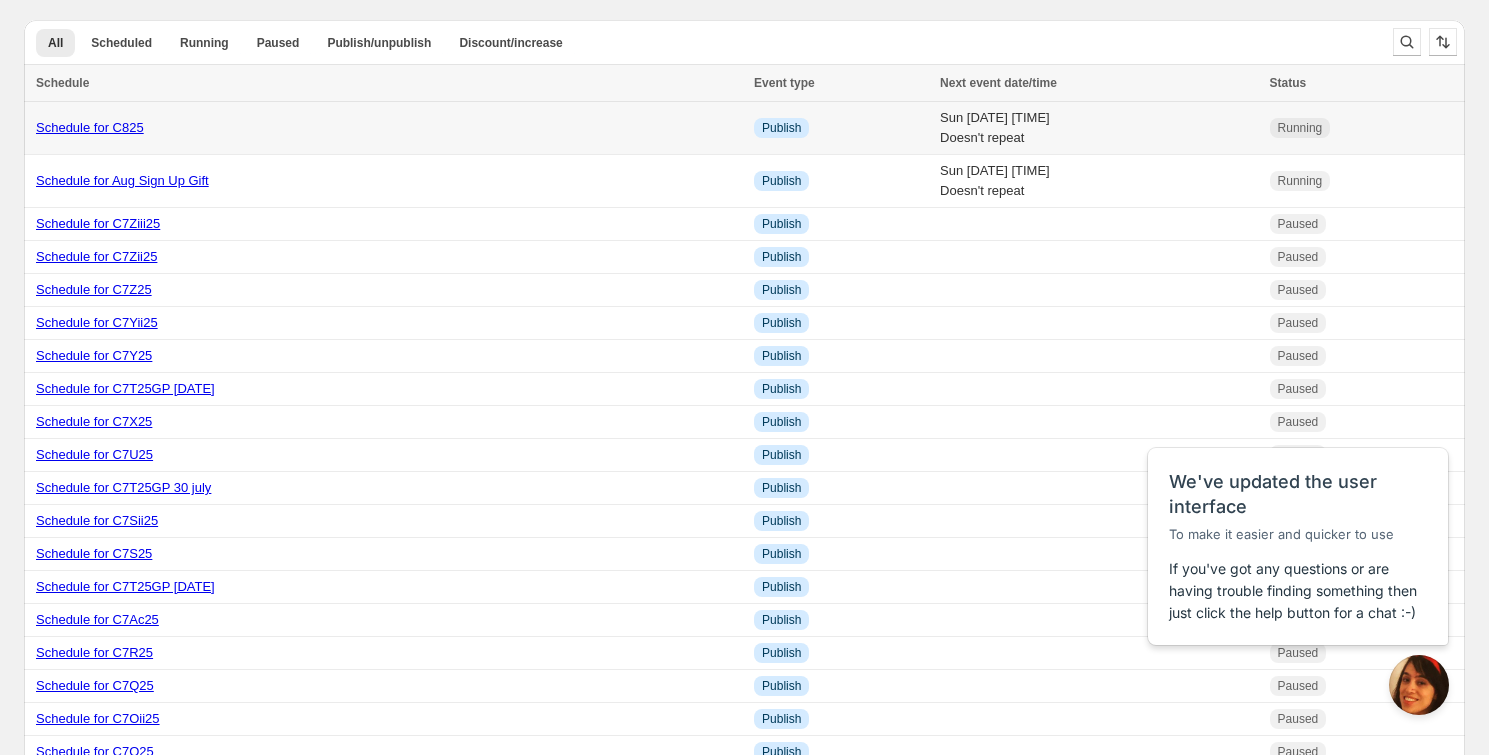 click on "Schedule for C825" at bounding box center [90, 127] 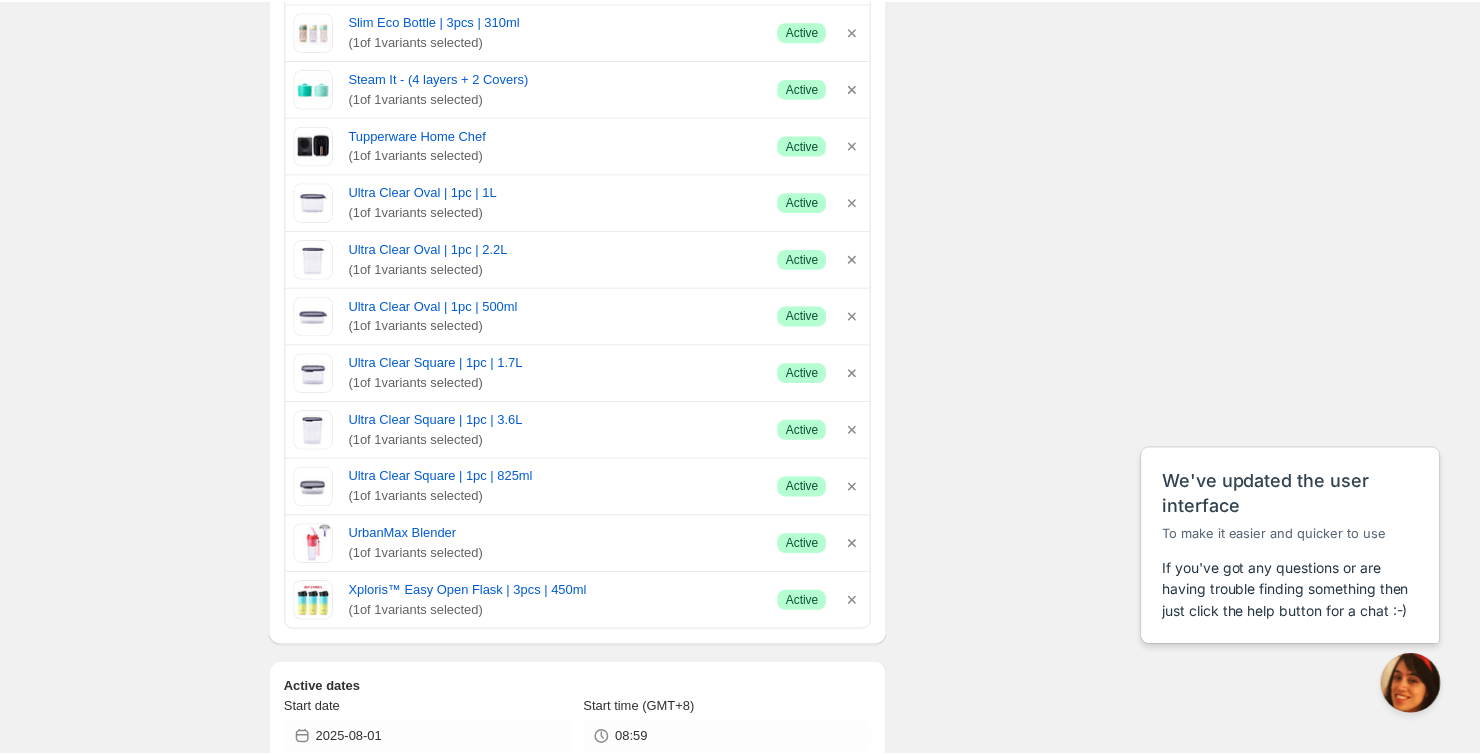scroll, scrollTop: 3869, scrollLeft: 0, axis: vertical 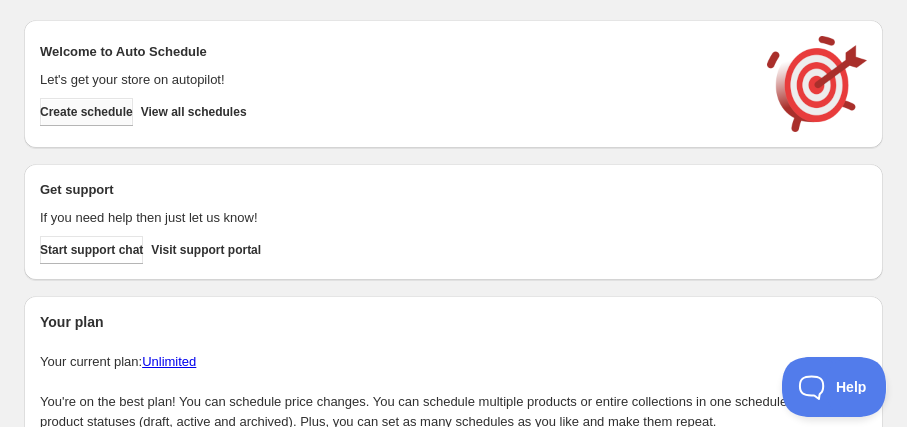 click on "Create schedule" at bounding box center (86, 112) 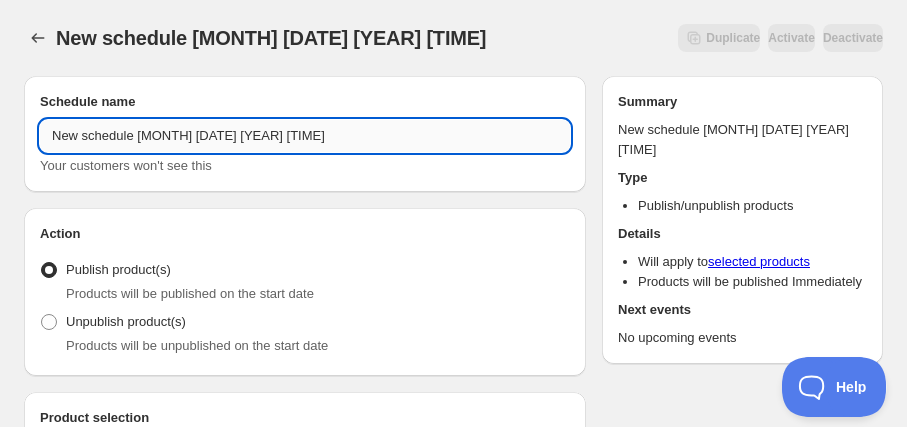 click on "New schedule [MONTH] [DATE] [YEAR] [TIME]" at bounding box center [305, 136] 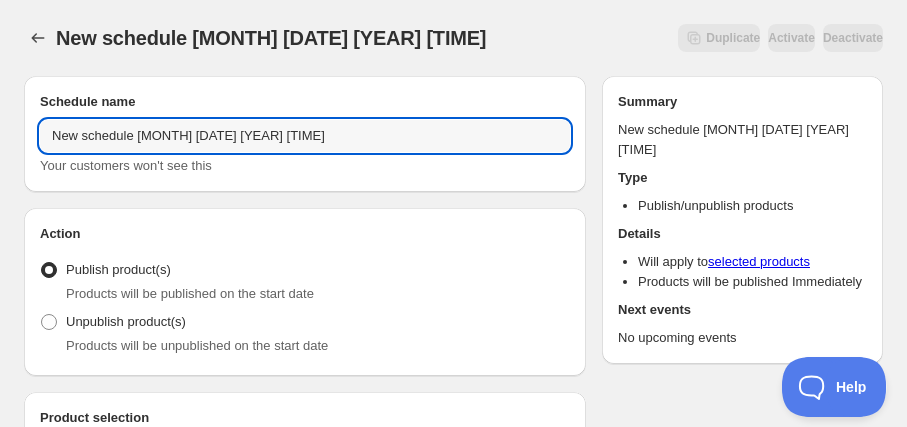 drag, startPoint x: 353, startPoint y: 127, endPoint x: 342, endPoint y: 167, distance: 41.484936 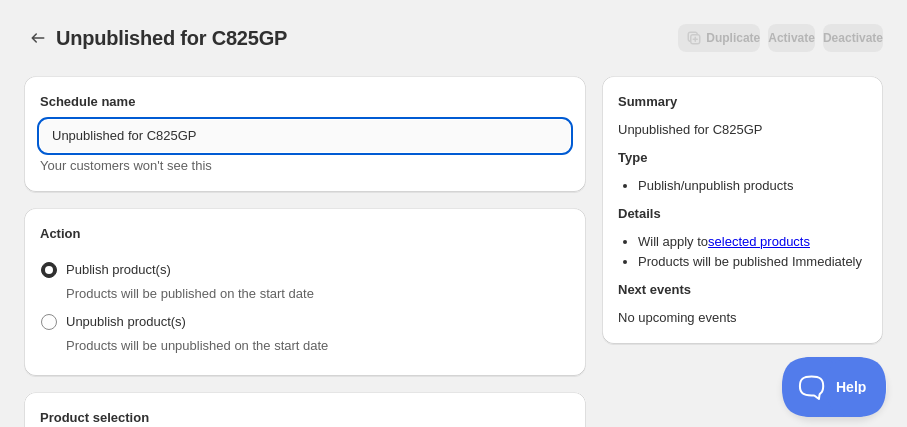 click on "Unpublished for C825GP" at bounding box center (305, 136) 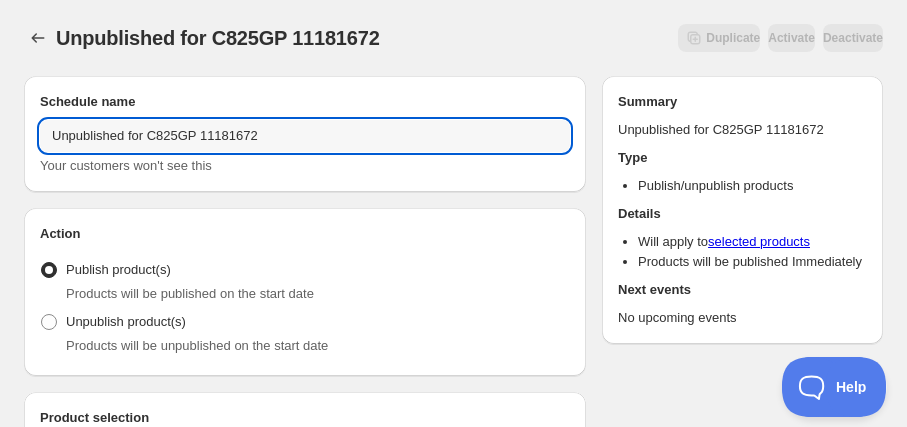 type on "Unpublished for C825GP 11181672" 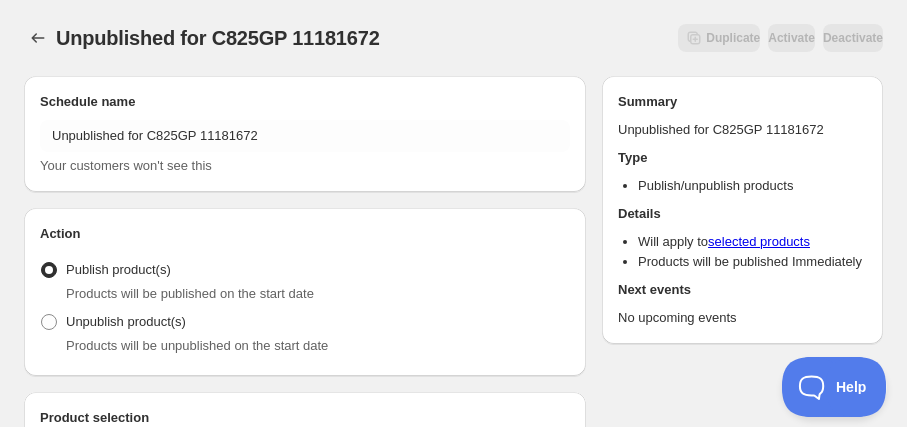 click on "Schedule name" at bounding box center [305, 102] 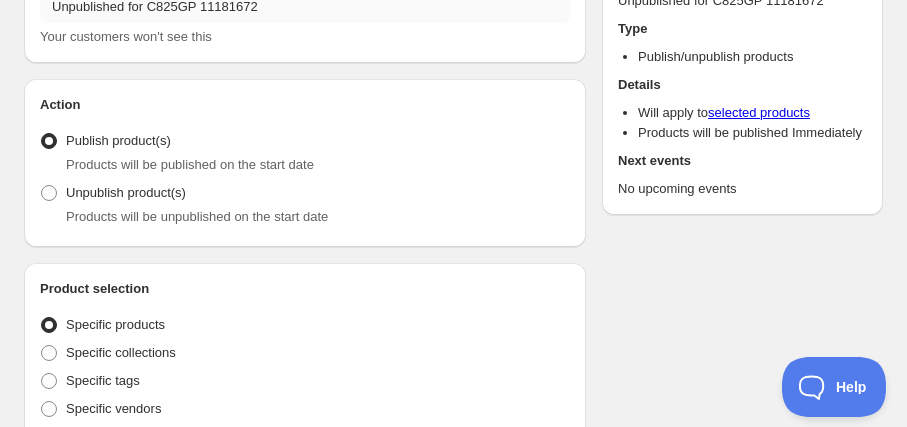 scroll, scrollTop: 90, scrollLeft: 0, axis: vertical 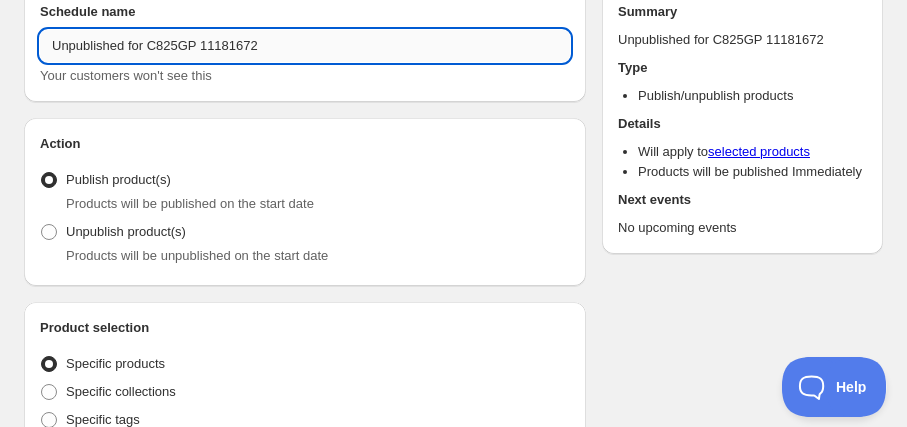 drag, startPoint x: 199, startPoint y: 42, endPoint x: 263, endPoint y: 42, distance: 64 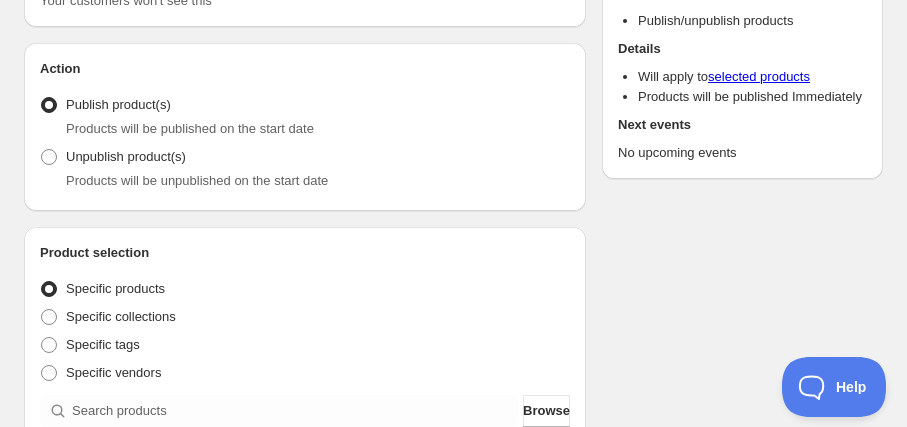 scroll, scrollTop: 272, scrollLeft: 0, axis: vertical 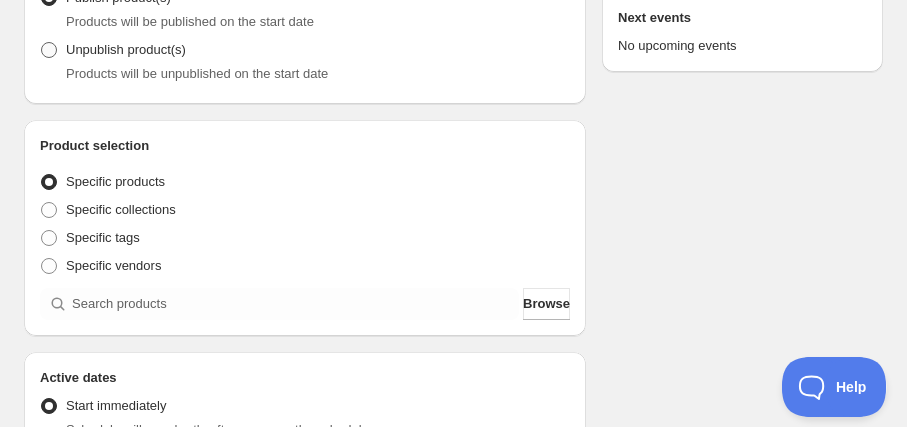 click on "Unpublish product(s)" at bounding box center [126, 49] 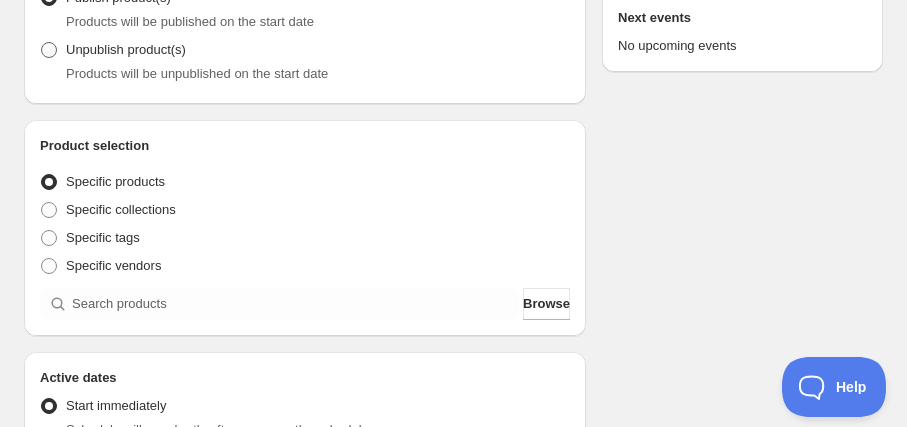 radio on "true" 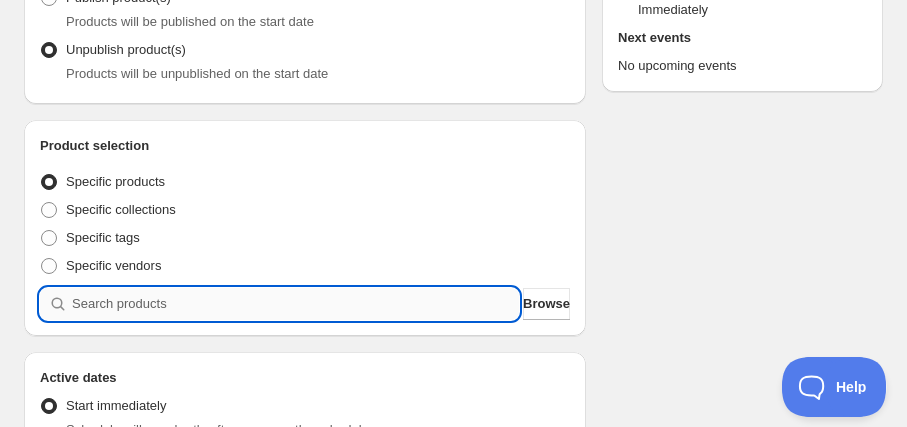 click at bounding box center (295, 304) 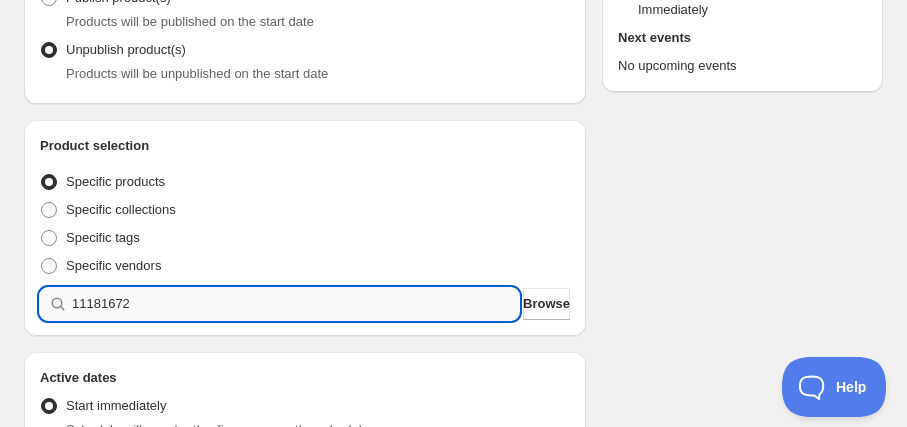 type 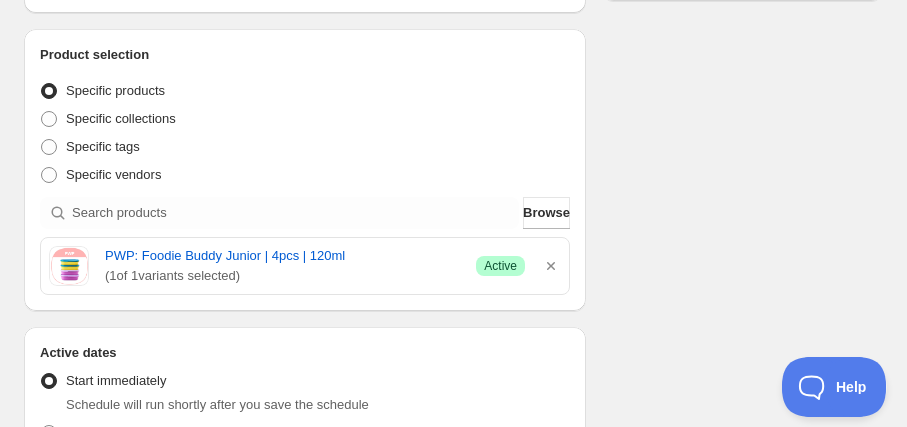 scroll, scrollTop: 636, scrollLeft: 0, axis: vertical 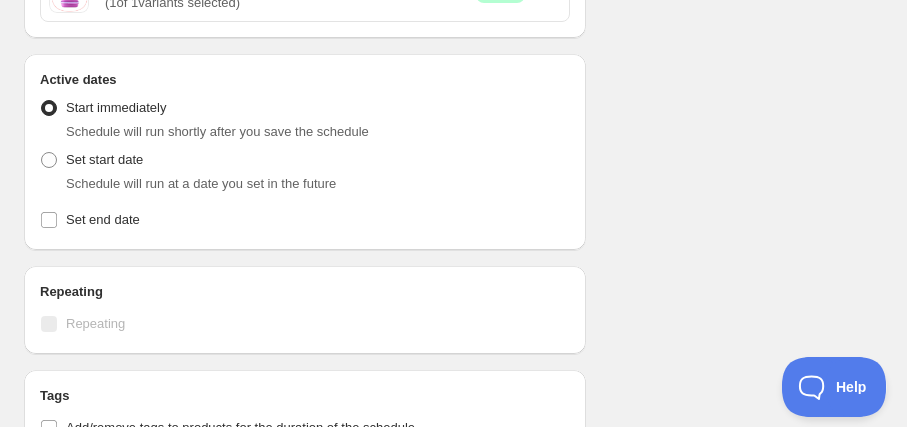 click on "Set start date Schedule will run at a date you set in the future" at bounding box center (305, 170) 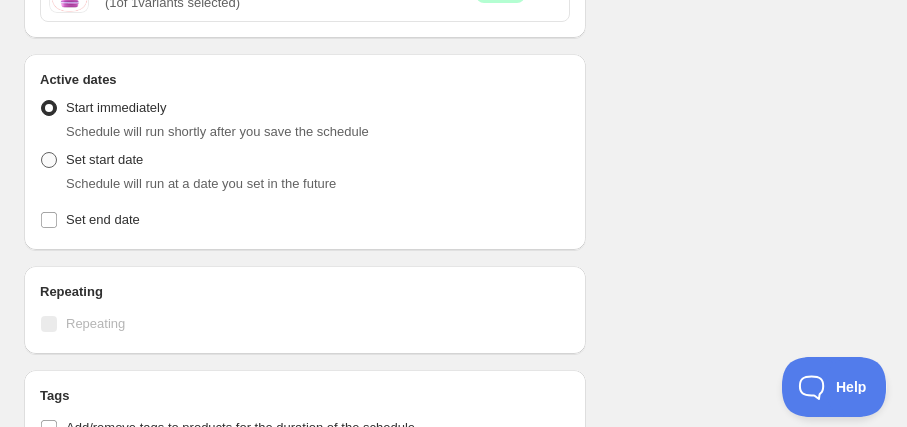 click on "Set start date" at bounding box center [104, 159] 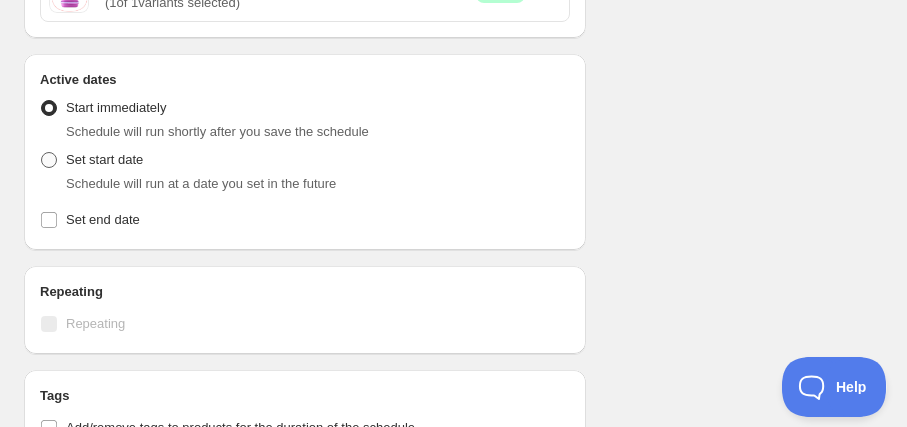 radio on "true" 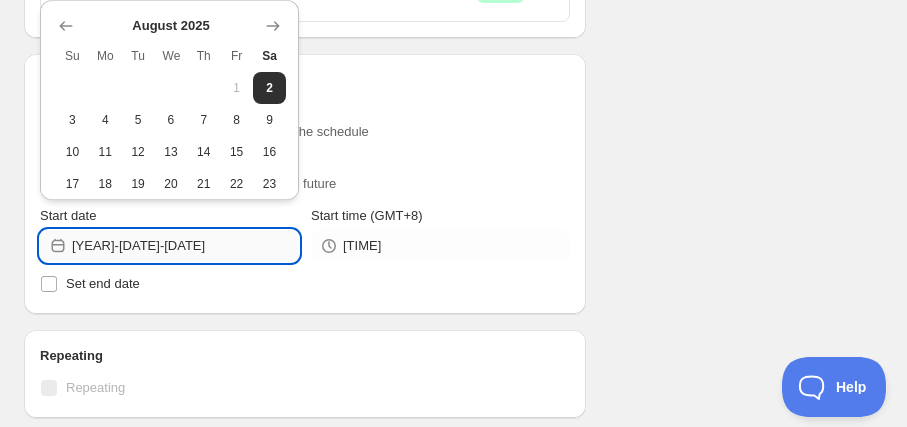 click on "[YEAR]-[DATE]-[DATE]" at bounding box center [185, 246] 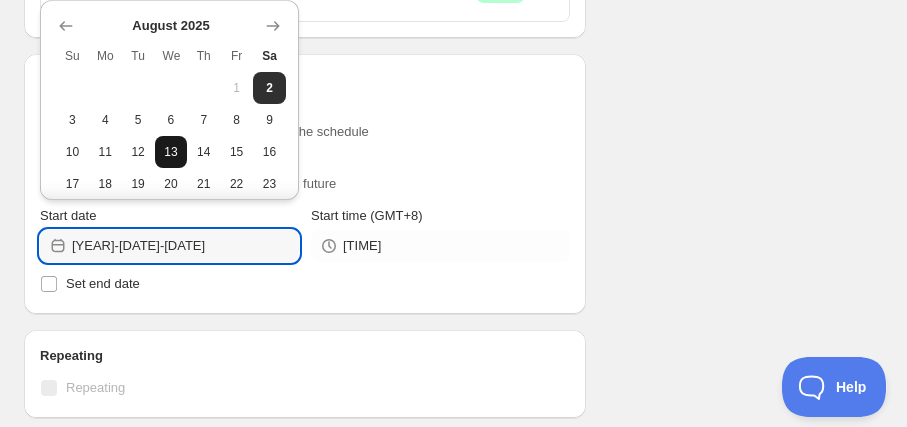 click on "13" at bounding box center (171, 152) 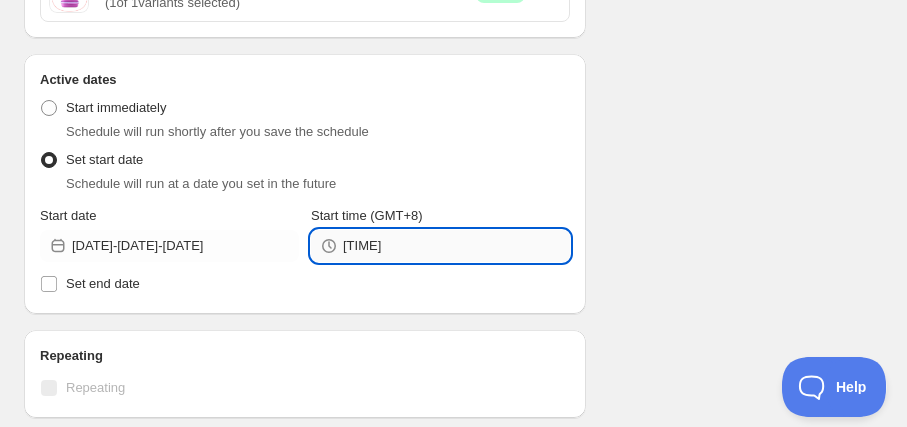 click on "[TIME]" at bounding box center (456, 246) 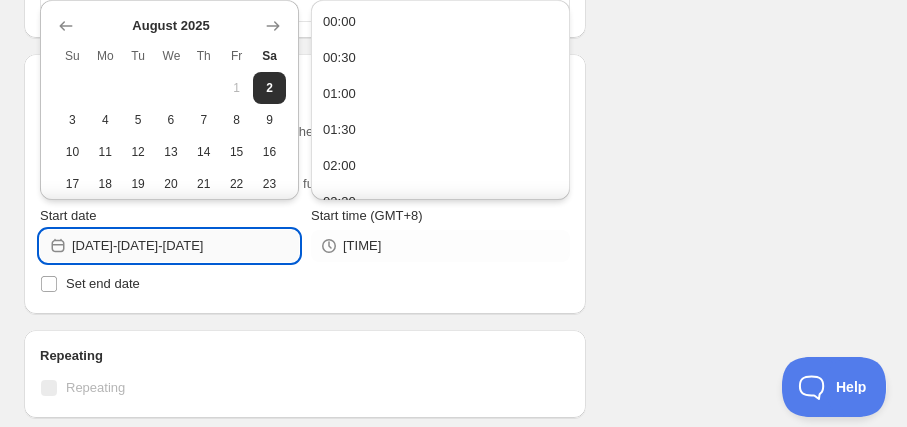 click on "[DATE]-[DATE]-[DATE]" at bounding box center [185, 246] 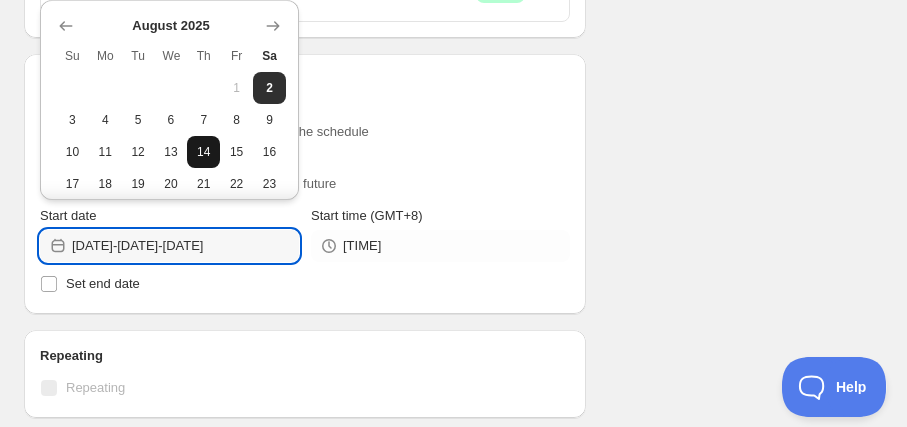 click on "14" at bounding box center (203, 152) 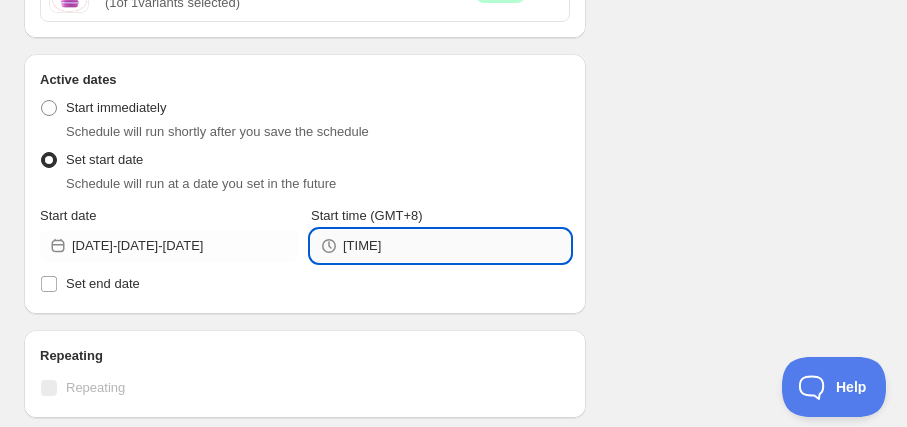 click on "[TIME]" at bounding box center [456, 246] 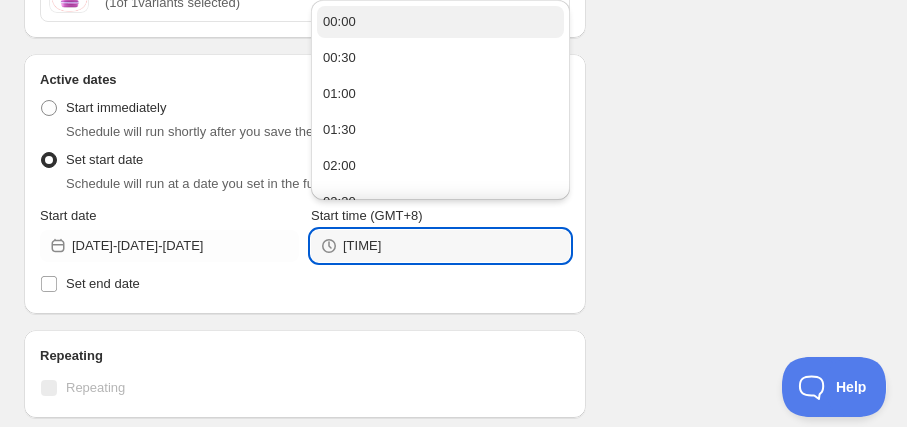 click on "00:00" at bounding box center [440, 22] 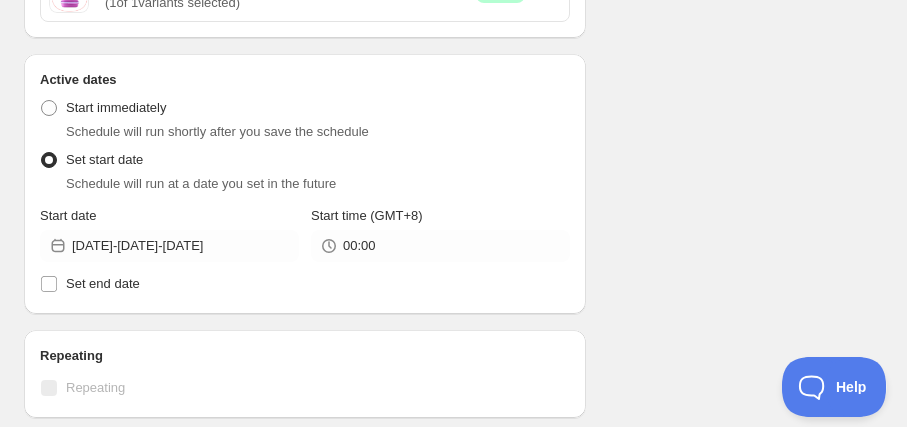 click on "Schedule nameUnpublished for C825GP [NUMBER] Your customers won't see this Action Action Publish product(s) Products will be published on the start date Unpublish product(s) Products will be unpublished on the start date Product selection Entity type Specific products Specific collections Specific tags Specific vendors Browse PWP: Foodie Buddy Junior | [NUMBER]pcs | [NUMBER]ml ( [NUMBER]  of   [NUMBER]  variants selected) Success Active Active dates Active Date Type Start immediately Schedule will run shortly after you save the schedule Set start date Schedule will run at a date you set in the future Start date [YEAR]-[DATE]-[DATE] Start time (GMT+8) [TIME] Set end date Repeating Repeating Ok Cancel Every [NUMBER] Date range Days Weeks Months Years Days Ends Never On specific date After a number of occurances Tags Add/remove tags to products for the duration of the schedule Countdown timer Show a countdown timer on the product page Open theme editor Anything else? Sales channel Add/remove products from online store sales channel Unpublish action Type" at bounding box center (445, 209) 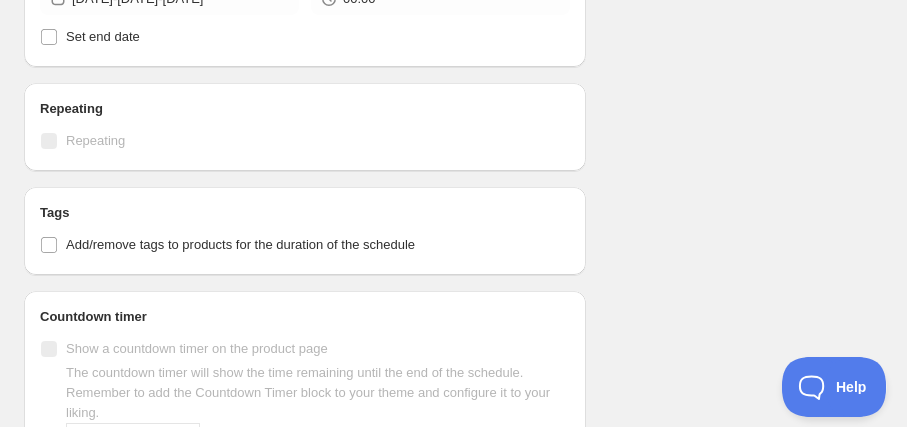 scroll, scrollTop: 909, scrollLeft: 0, axis: vertical 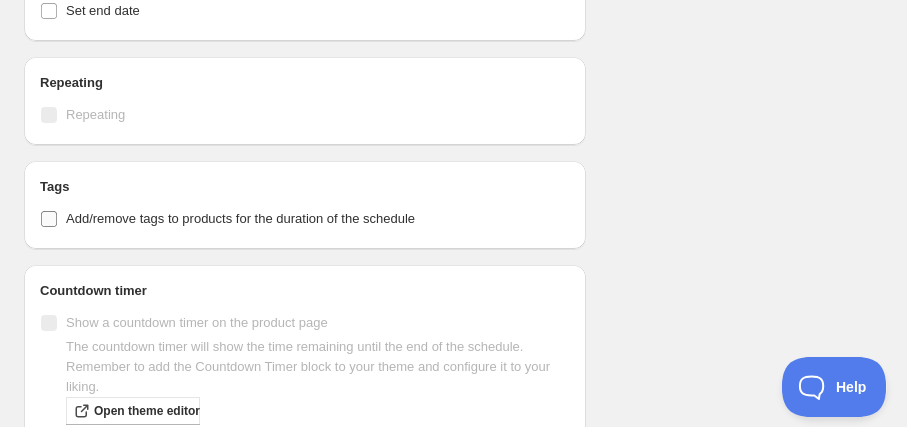 click on "Add/remove tags to products for the duration of the schedule" at bounding box center (240, 218) 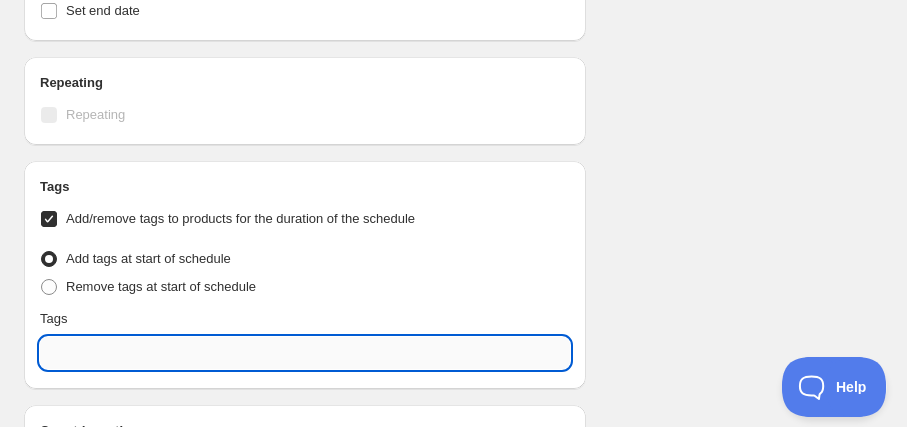 click at bounding box center [305, 353] 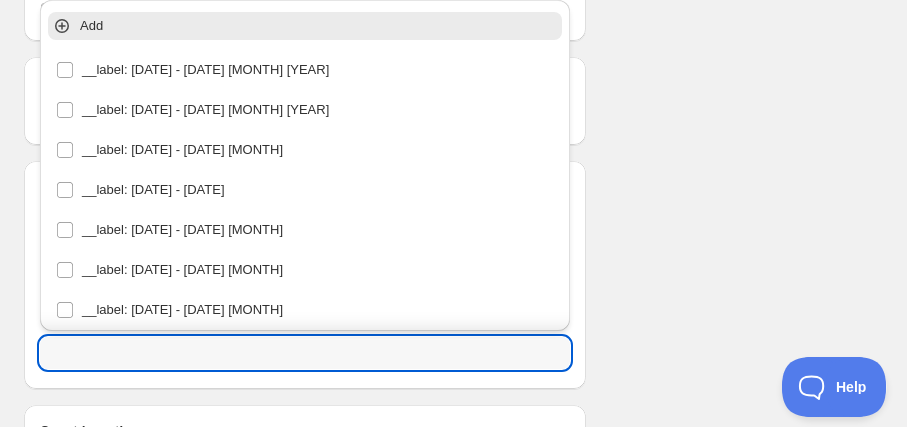 click on "Schedule nameUnpublished for C[ID] [NUMBER] Your customers won't see this Action Action Publish product(s) Products will be published on the start date Unpublish product(s) Products will be unpublished on the start date Product selection Entity type Specific products Specific collections Specific tags Specific vendors Browse PWP: Foodie Buddy Junior | [NUMBER]pcs | [NUMBER]ml ( [NUMBER] of [NUMBER] variants selected) Success Active Active dates Active Date Type Start immediately Schedule will run shortly after you save the schedule Set start date Schedule will run at a date you set in the future Start date [DATE]-[DATE]-[DATE] Start time (GMT+[NUMBER]) [TIME] Set end date Repeating Repeating Ok Cancel Every [DATE] Date range Days Weeks Months Years Days Ends Never On specific date After a number of occurances Tags Add/remove tags to products for the duration of the schedule Tag type Add tags at start of schedule Remove tags at start of schedule Tags Countdown timer Show a countdown timer on the product page Open theme editor Anything else? Summary" at bounding box center (445, 6) 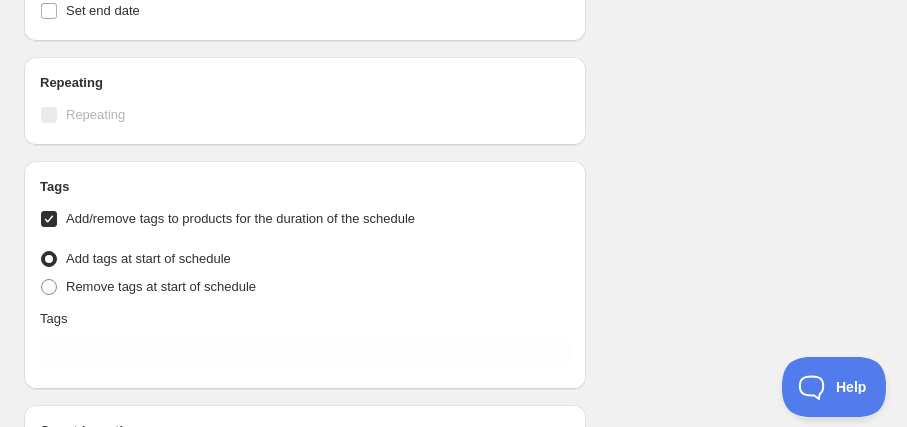 click on "Add/remove tags to products for the duration of the schedule" at bounding box center [240, 218] 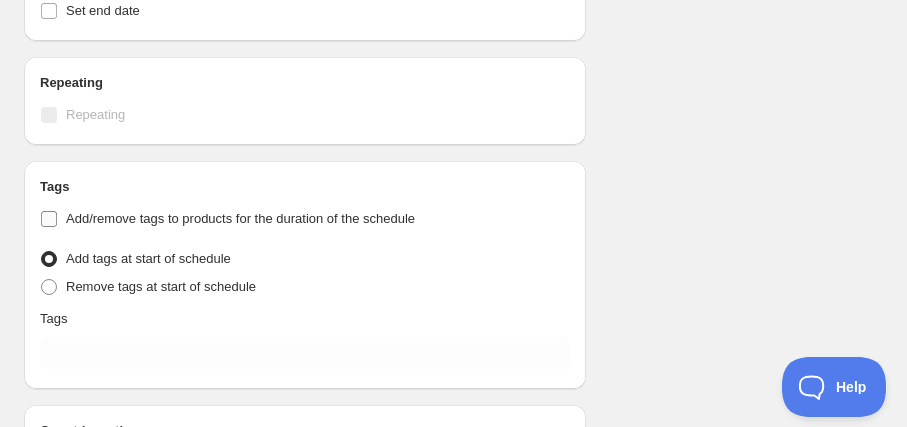 checkbox on "false" 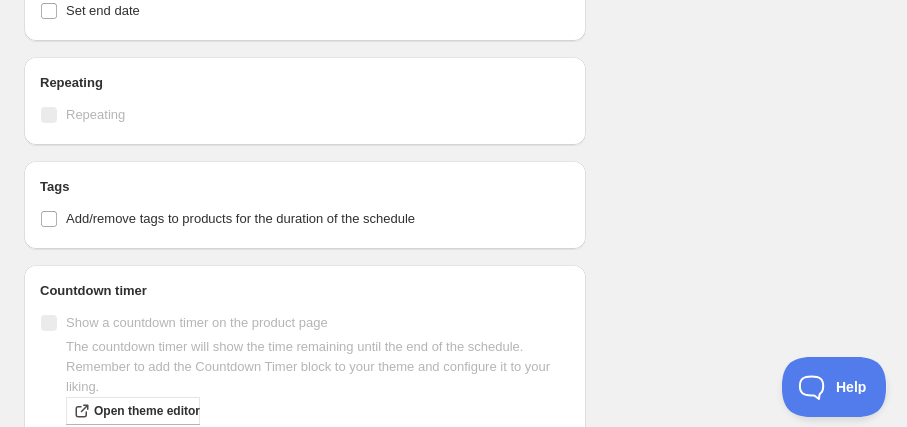 click on "Schedule nameUnpublished for C825GP [NUMBER] Your customers won't see this Action Action Publish product(s) Products will be published on the start date Unpublish product(s) Products will be unpublished on the start date Product selection Entity type Specific products Specific collections Specific tags Specific vendors Browse PWP: Foodie Buddy Junior | [NUMBER]pcs | [NUMBER]ml ( [NUMBER]  of   [NUMBER]  variants selected) Success Active Active dates Active Date Type Start immediately Schedule will run shortly after you save the schedule Set start date Schedule will run at a date you set in the future Start date [YEAR]-[DATE]-[DATE] Start time (GMT+8) [TIME] Set end date Repeating Repeating Ok Cancel Every [NUMBER] Date range Days Weeks Months Years Days Ends Never On specific date After a number of occurances Tags Add/remove tags to products for the duration of the schedule Countdown timer Show a countdown timer on the product page Open theme editor Anything else? Sales channel Add/remove products from online store sales channel Unpublish action Type" at bounding box center [445, -64] 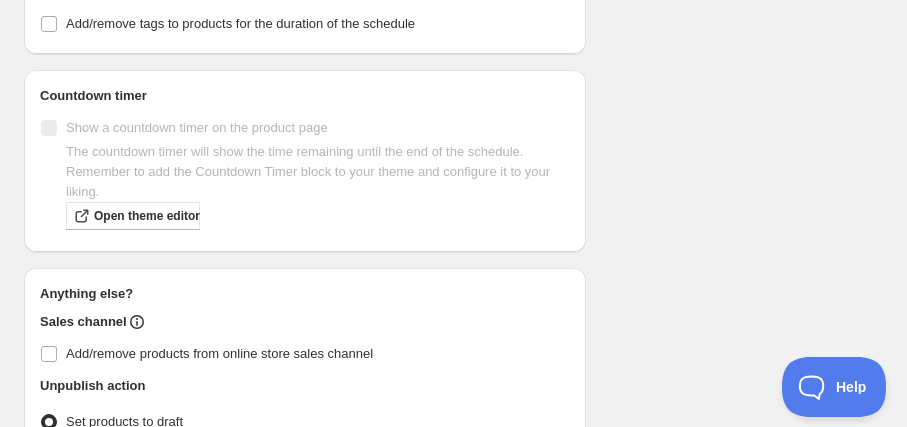 scroll, scrollTop: 1239, scrollLeft: 0, axis: vertical 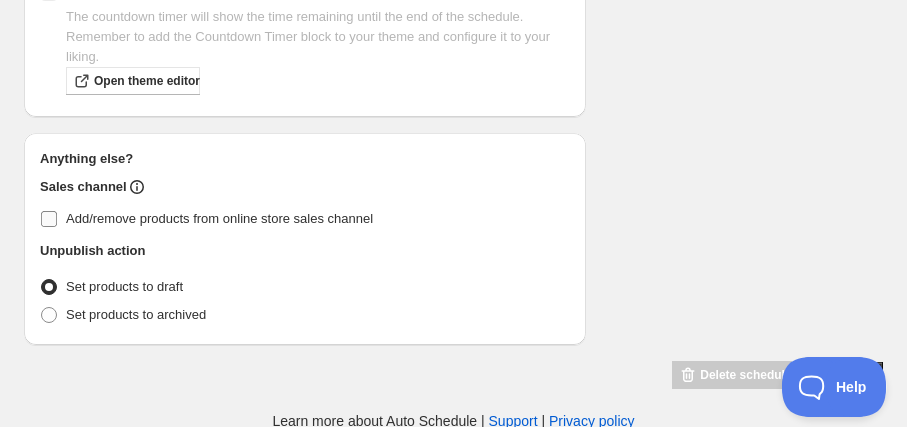 click on "Add/remove products from online store sales channel" at bounding box center (219, 218) 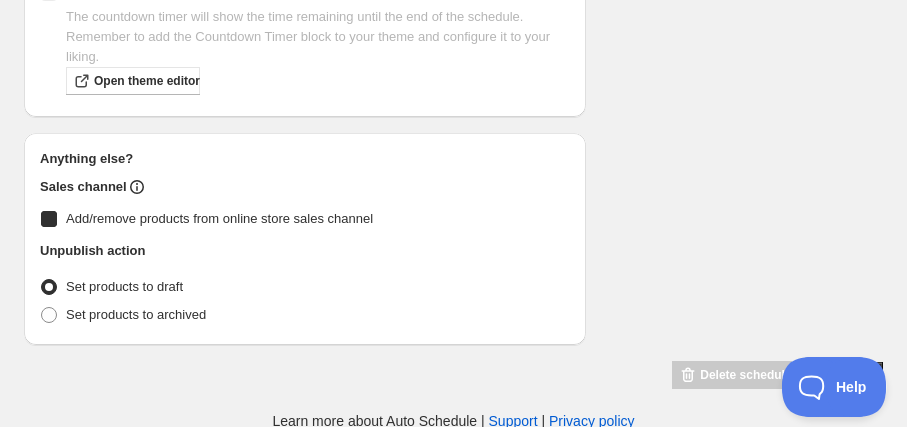 checkbox on "true" 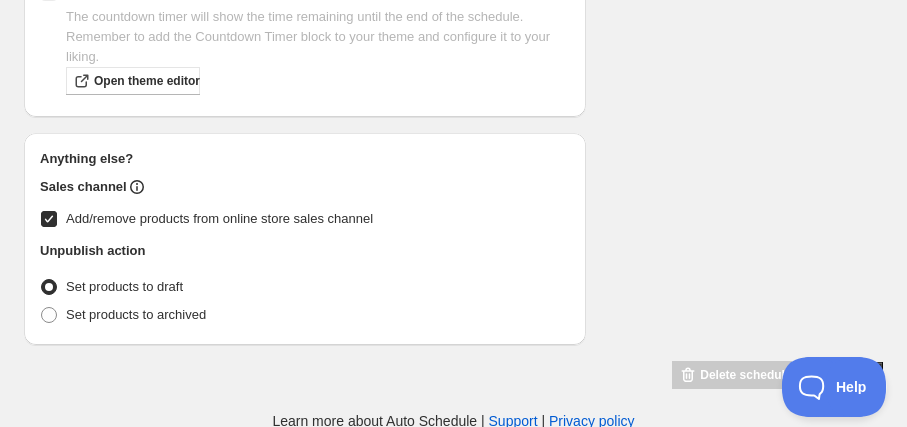 click on "Schedule nameUnpublished for C825GP [NUMBER] Your customers won't see this Action Action Publish product(s) Products will be published on the start date Unpublish product(s) Products will be unpublished on the start date Product selection Entity type Specific products Specific collections Specific tags Specific vendors Browse PWP: Foodie Buddy Junior | [NUMBER]pcs | [NUMBER]ml ( [NUMBER]  of   [NUMBER]  variants selected) Success Active Active dates Active Date Type Start immediately Schedule will run shortly after you save the schedule Set start date Schedule will run at a date you set in the future Start date [YEAR]-[DATE]-[DATE] Start time (GMT+8) [TIME] Set end date Repeating Repeating Ok Cancel Every [NUMBER] Date range Days Weeks Months Years Days Ends Never On specific date After a number of occurances Tags Add/remove tags to products for the duration of the schedule Countdown timer Show a countdown timer on the product page Open theme editor Anything else? Sales channel Add/remove products from online store sales channel Unpublish action Type" at bounding box center (445, -394) 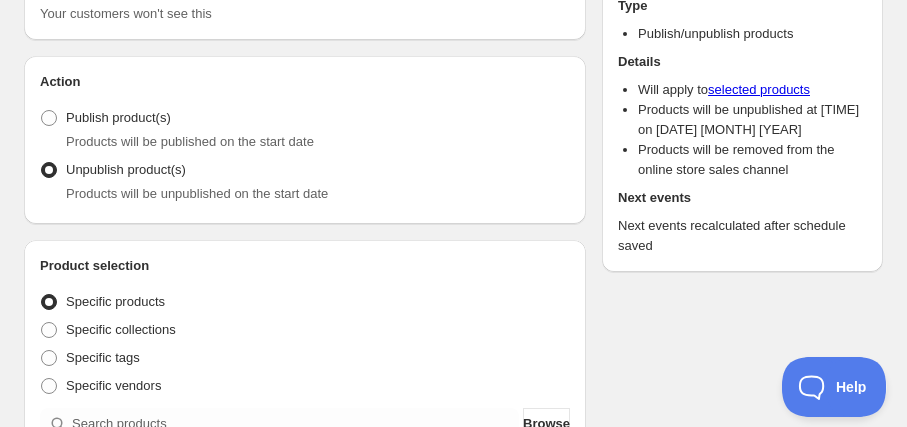 scroll, scrollTop: 57, scrollLeft: 0, axis: vertical 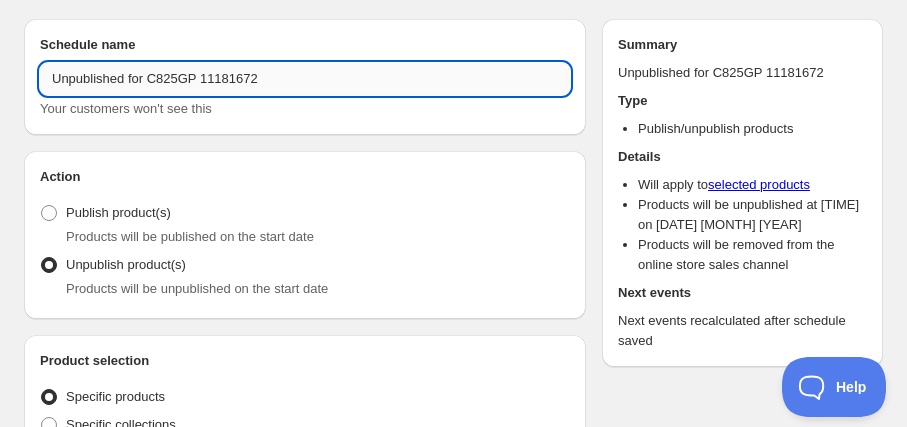 click on "Unpublished for C825GP 11181672" at bounding box center (305, 79) 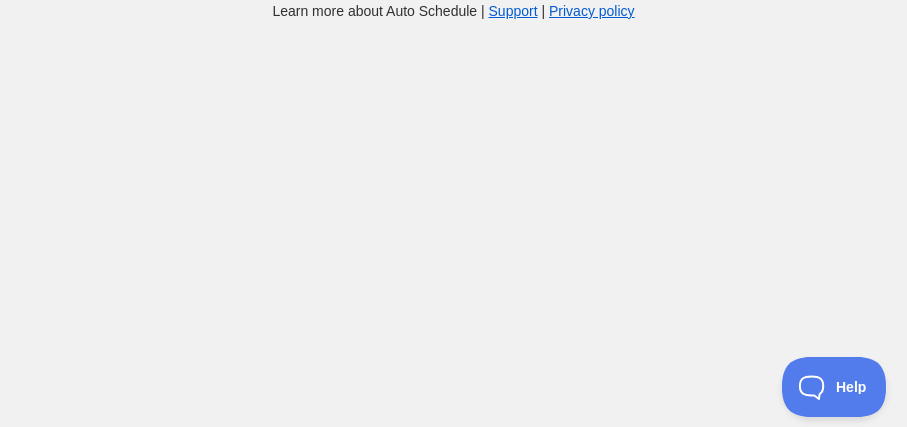 scroll, scrollTop: 57, scrollLeft: 0, axis: vertical 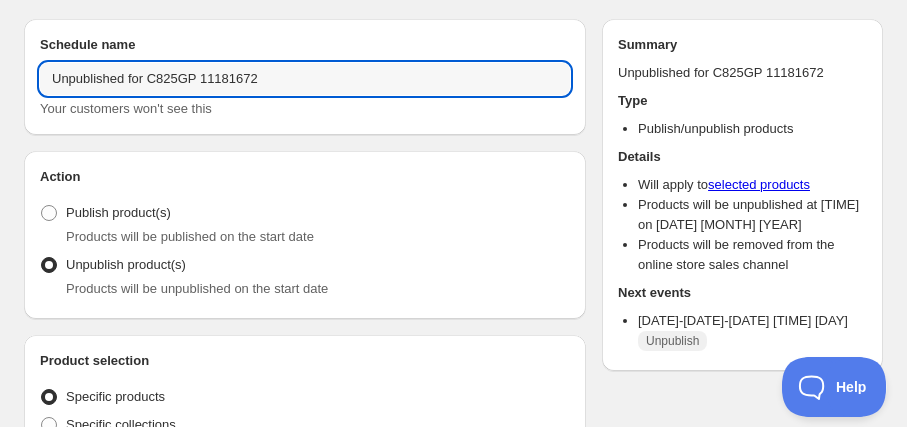 click on "Unpublished for C825GP 11181672" at bounding box center (305, 79) 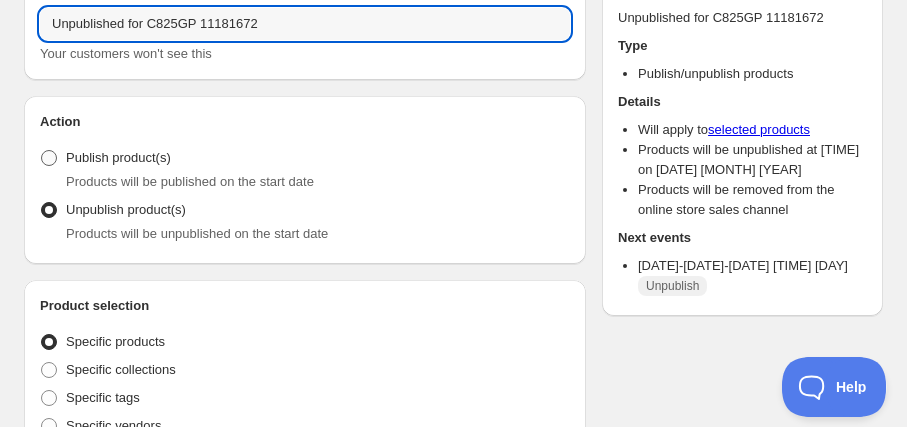 scroll, scrollTop: 32, scrollLeft: 0, axis: vertical 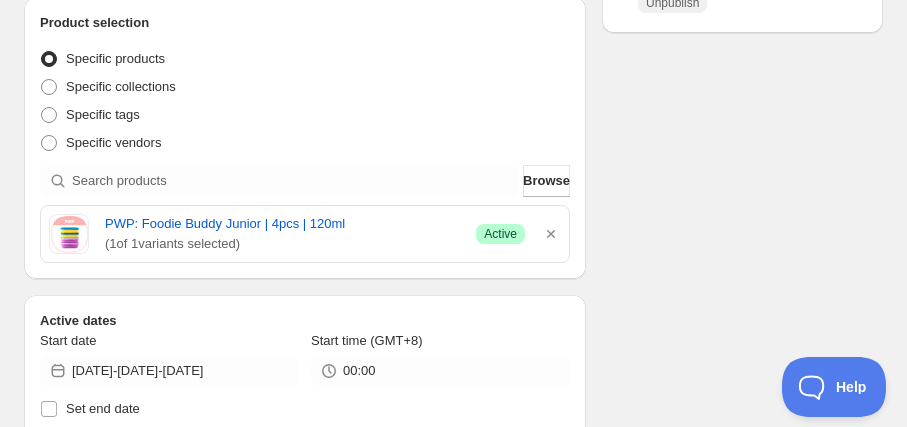 click on "Schedule nameUnpublished for C[ID] [NUMBER] Your customers won't see this Action Action Publish product(s) Products will be published on the start date Unpublish product(s) Products will be unpublished on the start date Product selection Entity type Specific products Specific collections Specific tags Specific vendors Browse PWP: Foodie Buddy Junior | [NUMBER]pcs | [NUMBER]ml ( [NUMBER] of [NUMBER] variants selected) Success Active Active dates Start date [DATE]-[DATE]-[DATE] Start time (GMT+[NUMBER]) [TIME] Set end date Repeating Repeating Ok Cancel Every [DATE] Date range Days Weeks Months Years Days Ends Never On specific date After a number of occurances Tags Add/remove tags to products for the duration of the schedule Countdown timer Show a countdown timer on the product page The countdown timer will show the time remaining until the end of the schedule. Remember to add the Countdown Timer block to your theme and configure it to your liking. Open theme editor Anything else? Sales channel Add/remove products from online store sales channel Summary" at bounding box center [445, 392] 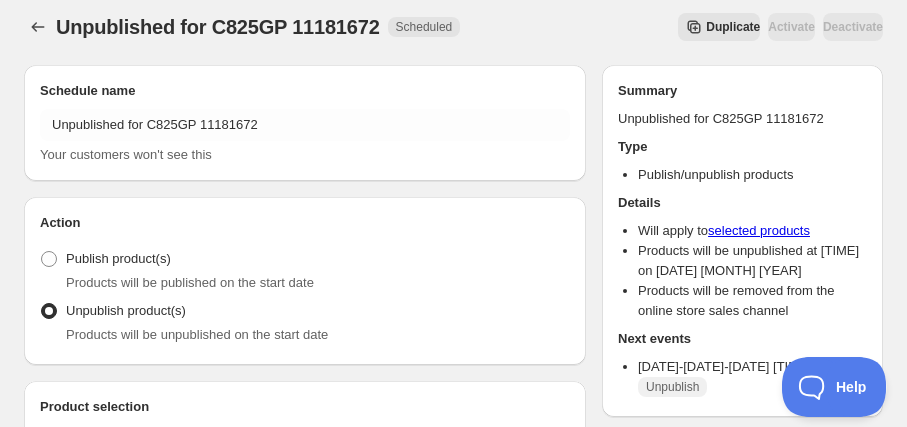 scroll, scrollTop: 0, scrollLeft: 0, axis: both 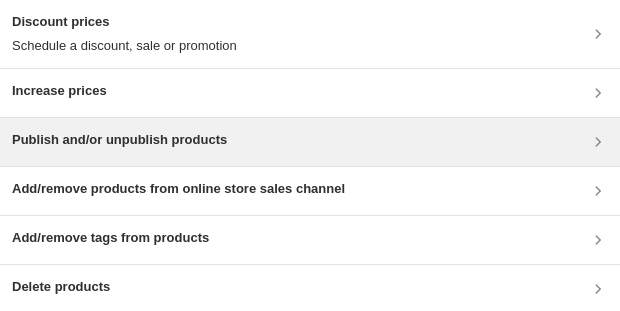 click on "Publish and/or unpublish products" at bounding box center (119, 140) 